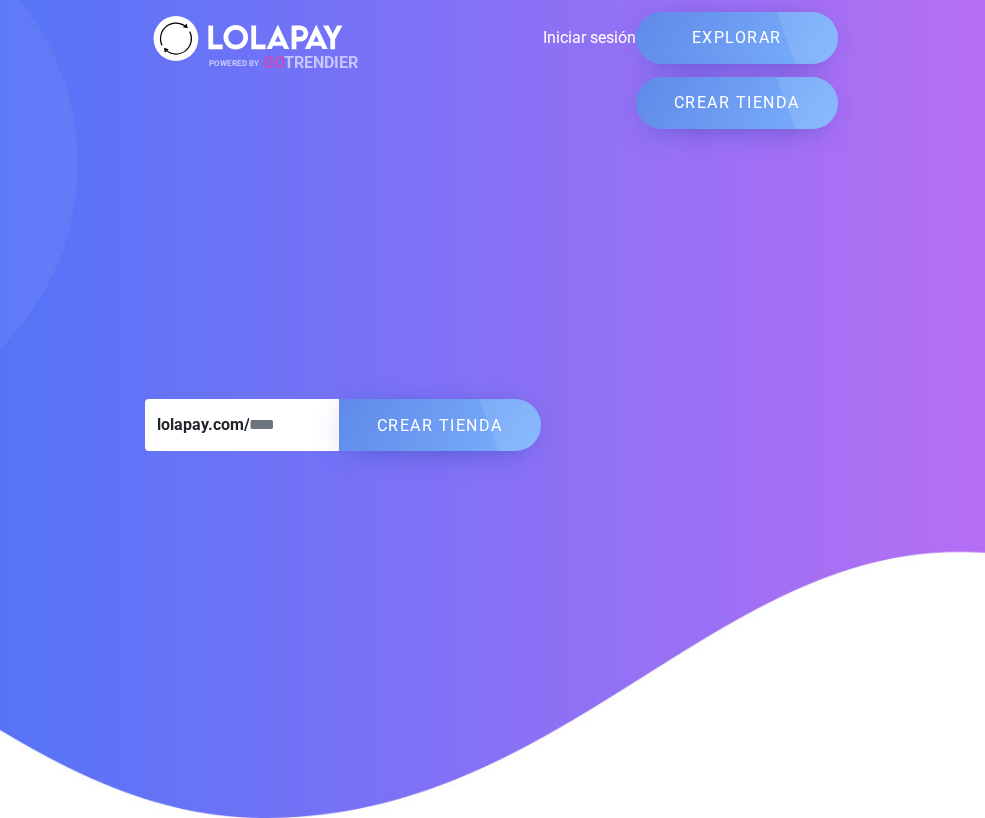 scroll, scrollTop: 0, scrollLeft: 0, axis: both 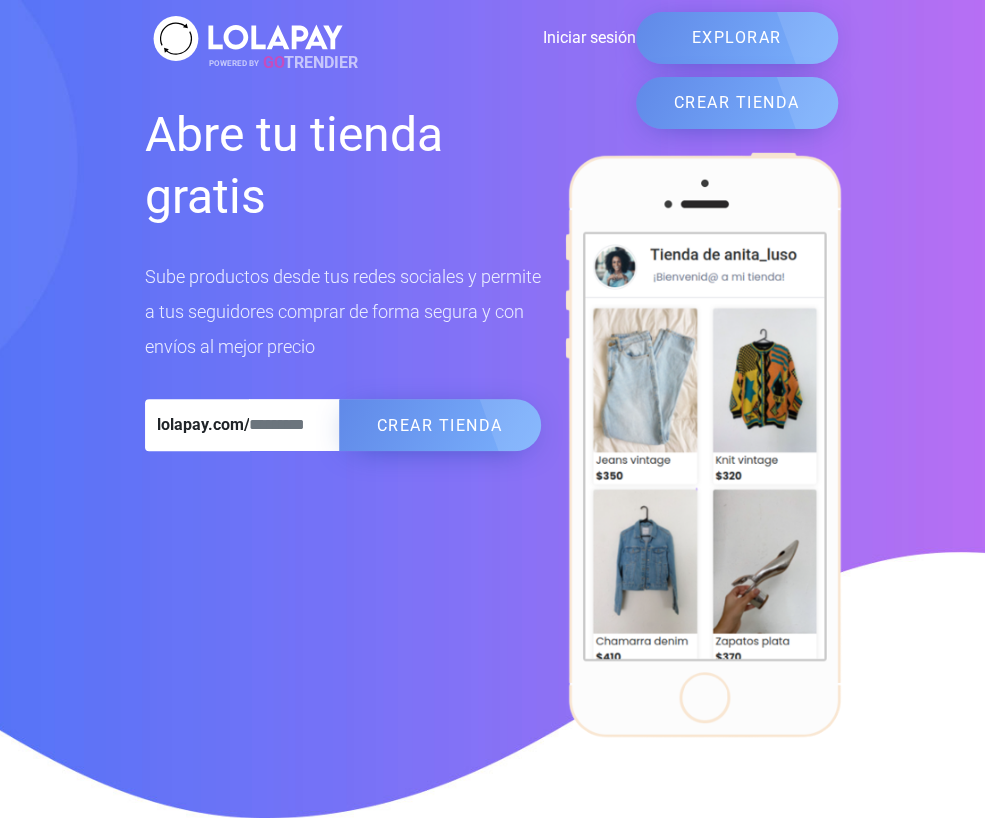 click on "Iniciar sesión" at bounding box center [492, 38] 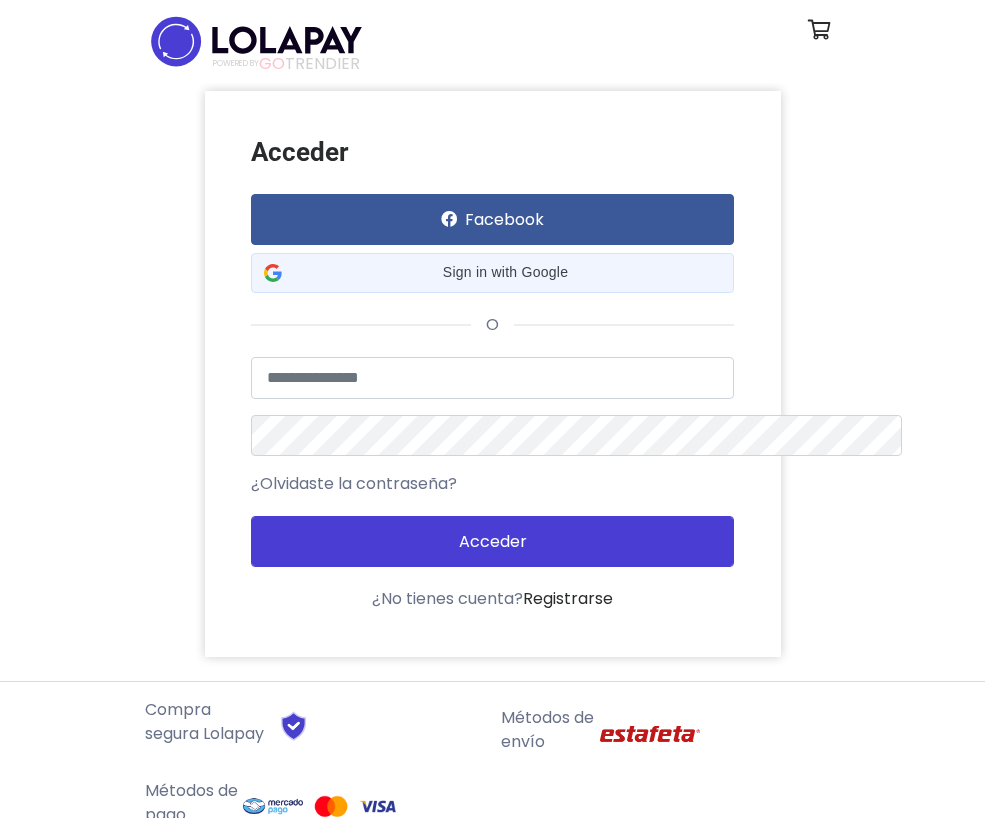 scroll, scrollTop: 0, scrollLeft: 0, axis: both 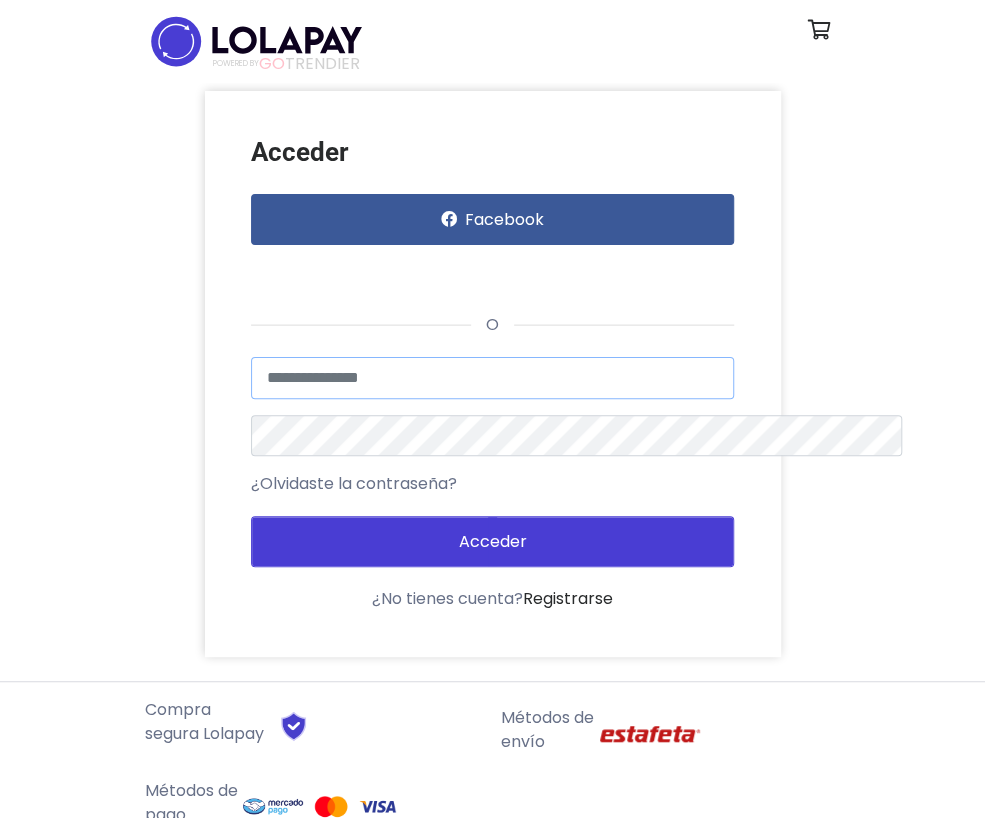 type on "**********" 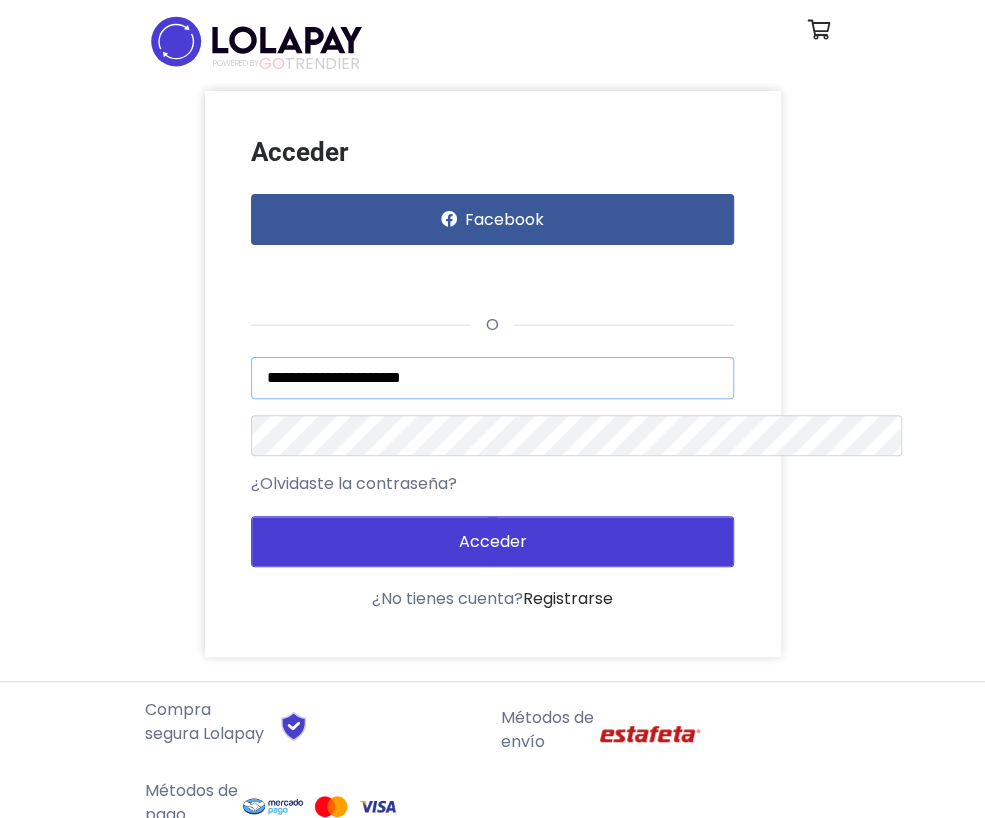 click on "**********" at bounding box center (493, 378) 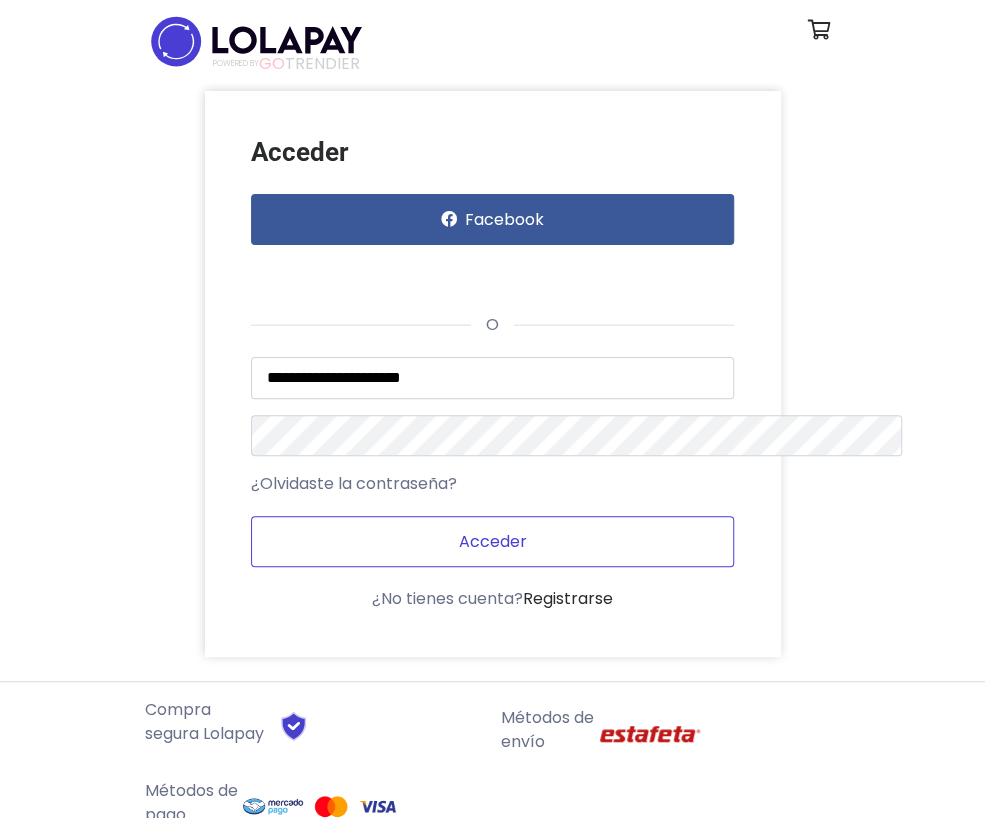 click on "Acceder" at bounding box center [493, 541] 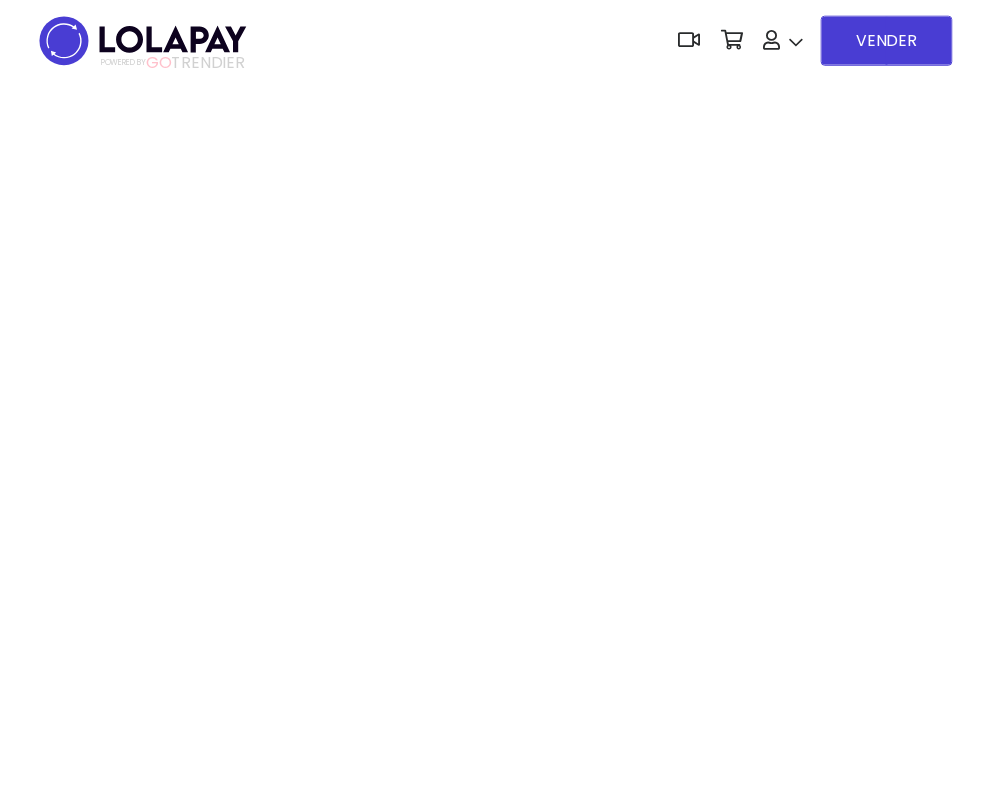 scroll, scrollTop: 0, scrollLeft: 0, axis: both 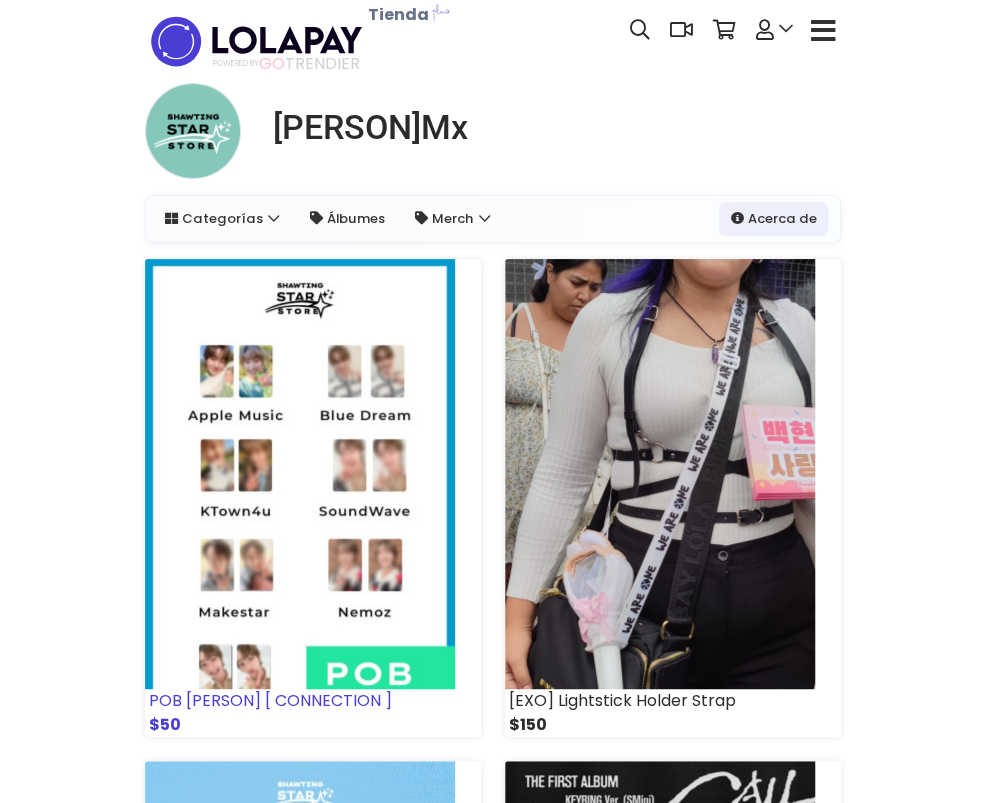 click at bounding box center [300, 474] 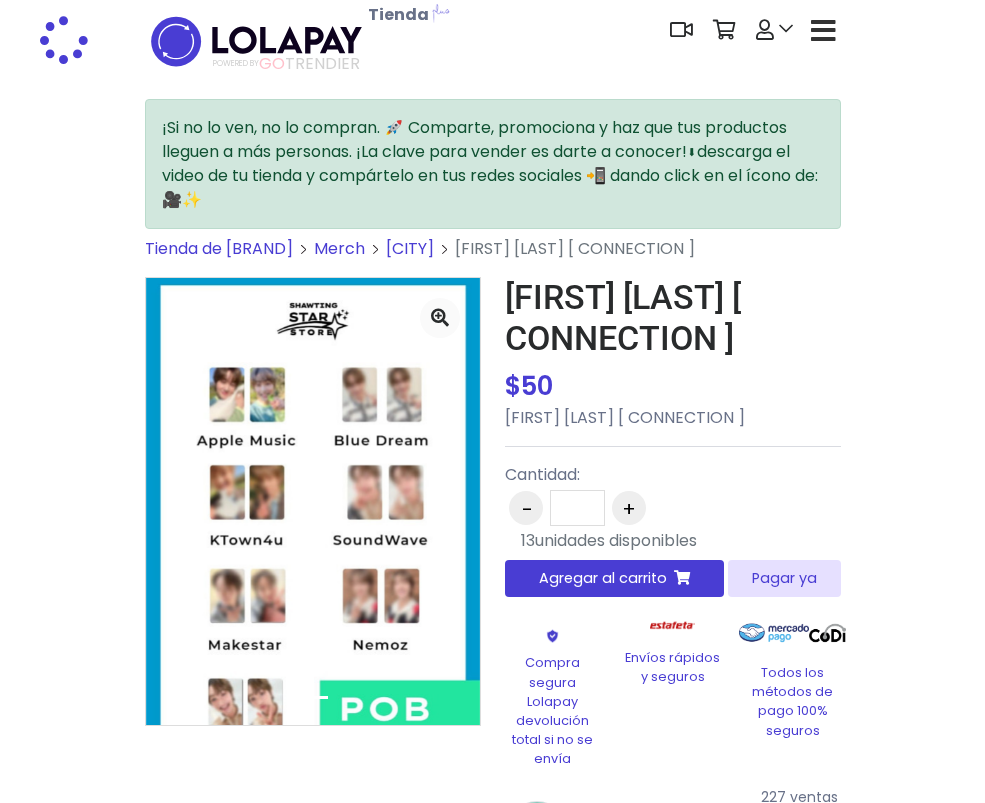 click on "Pagar ya" at bounding box center (784, 578) 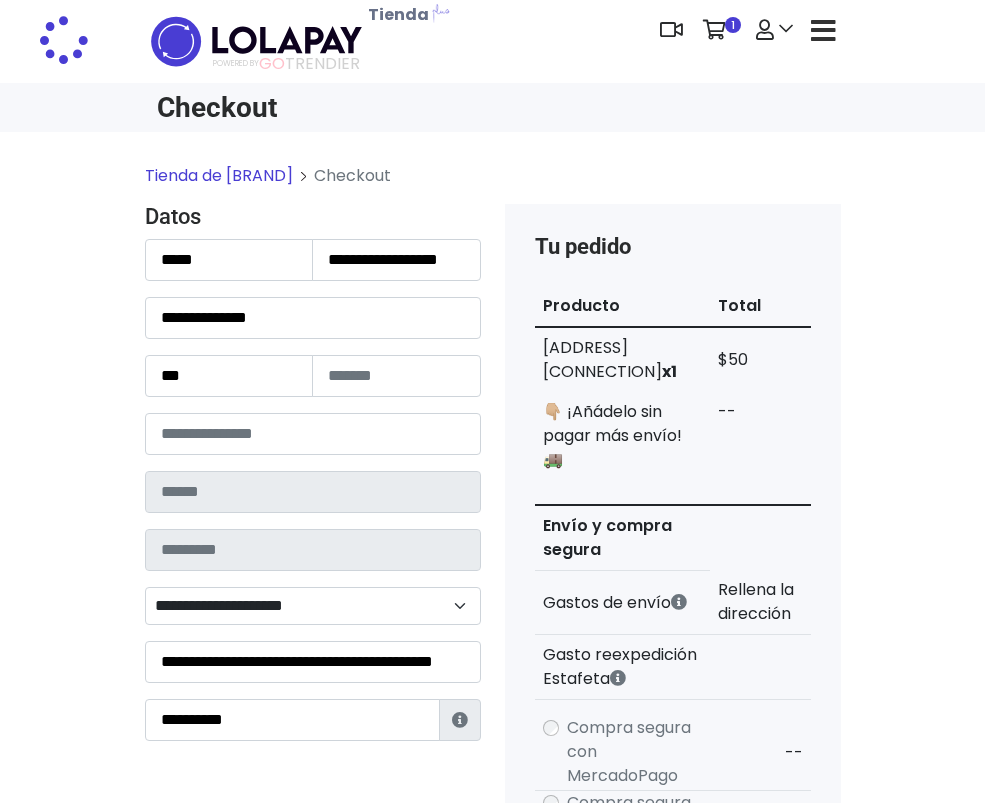 scroll, scrollTop: 0, scrollLeft: 0, axis: both 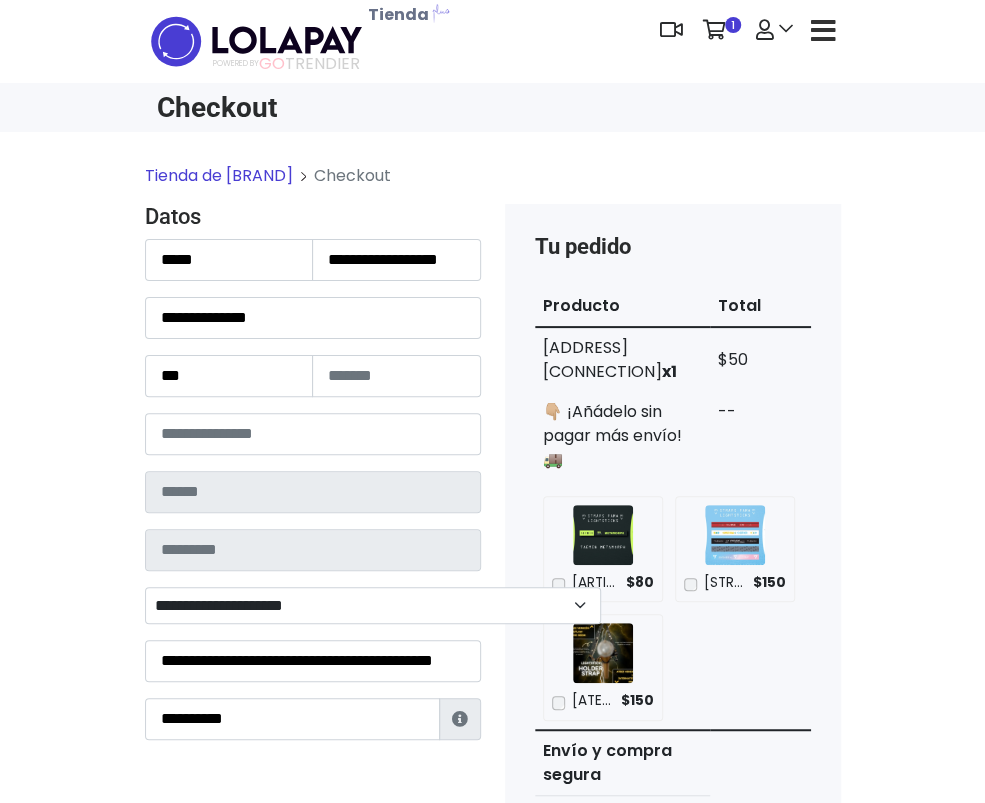type on "**********" 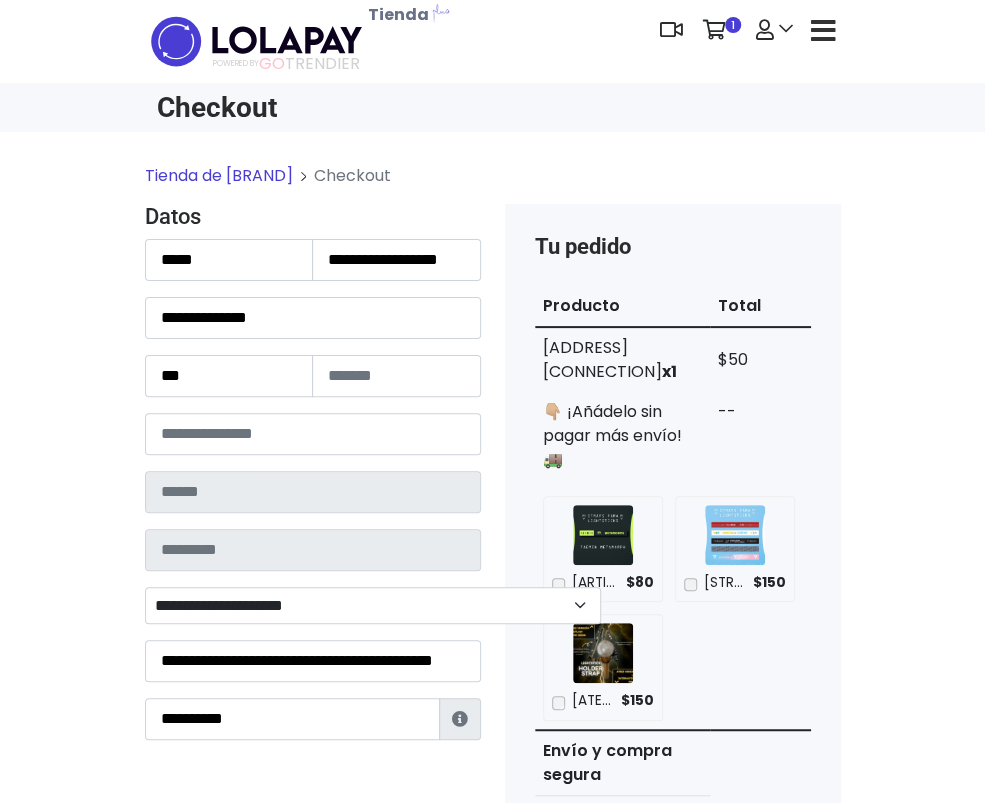 type on "**********" 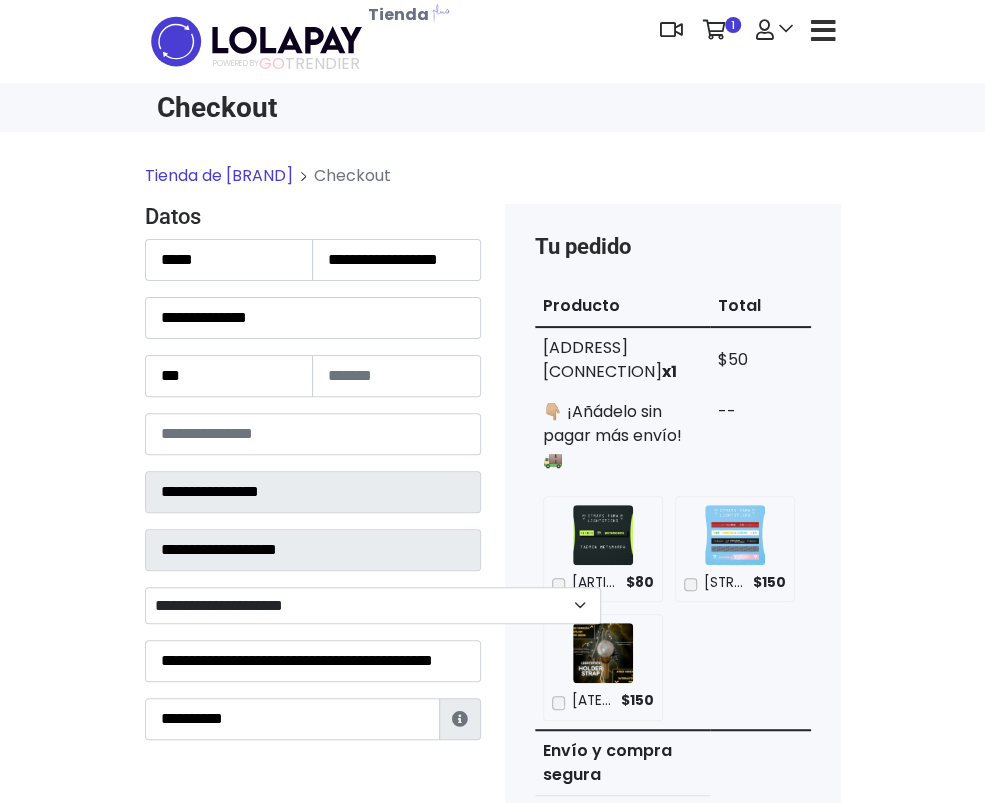 select on "**********" 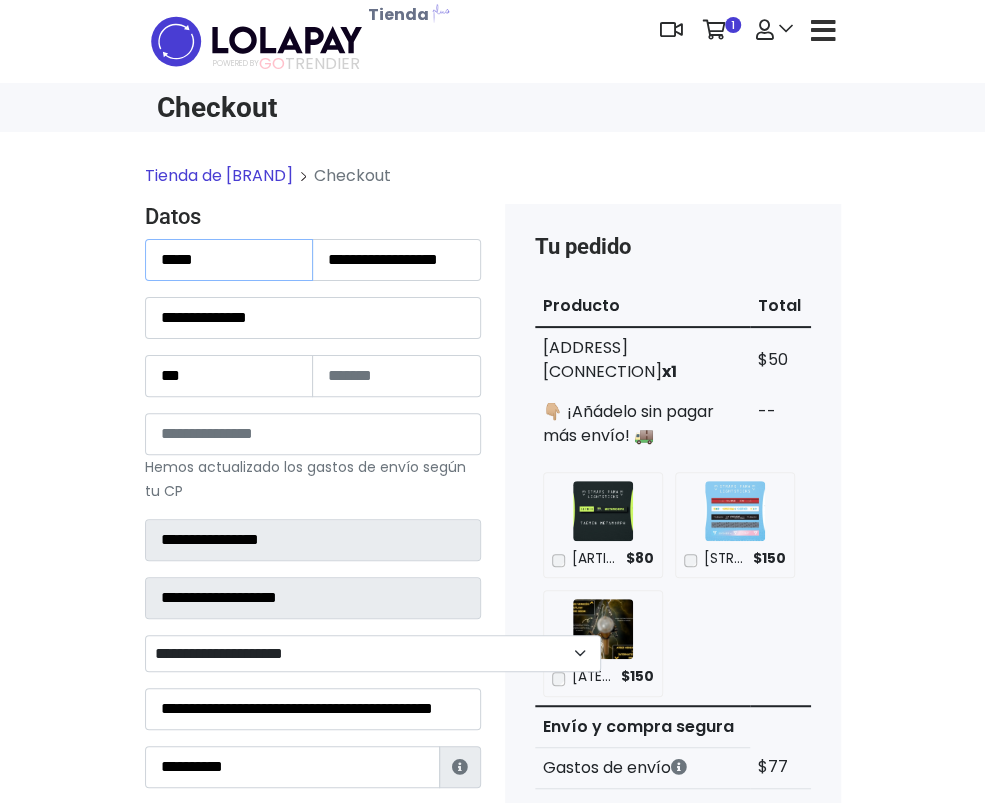 drag, startPoint x: 154, startPoint y: 276, endPoint x: -8, endPoint y: 324, distance: 168.96153 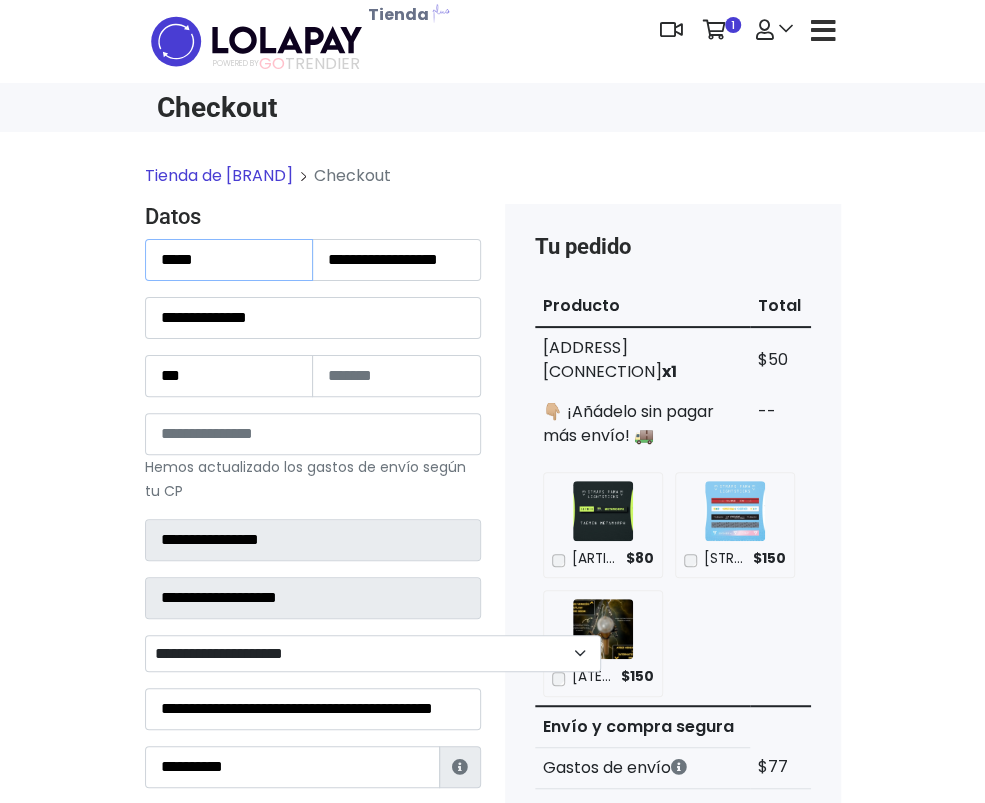 click on "POWERED BY  GO TRENDIER
Dashboard" at bounding box center (492, 1016) 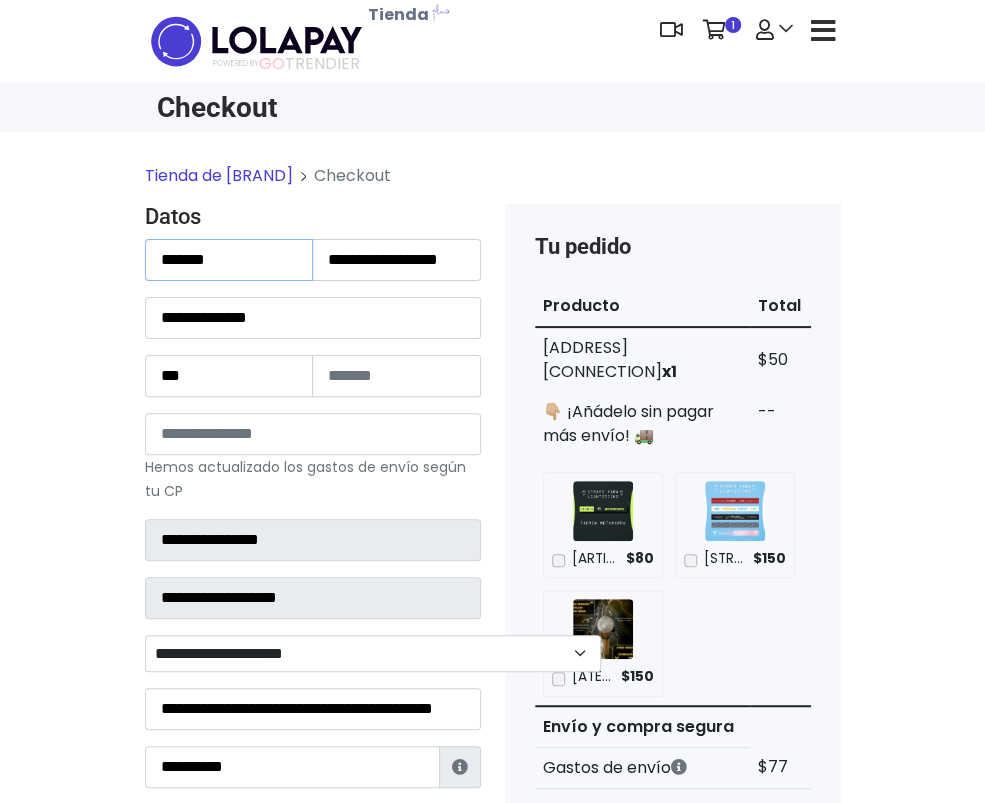 type on "*******" 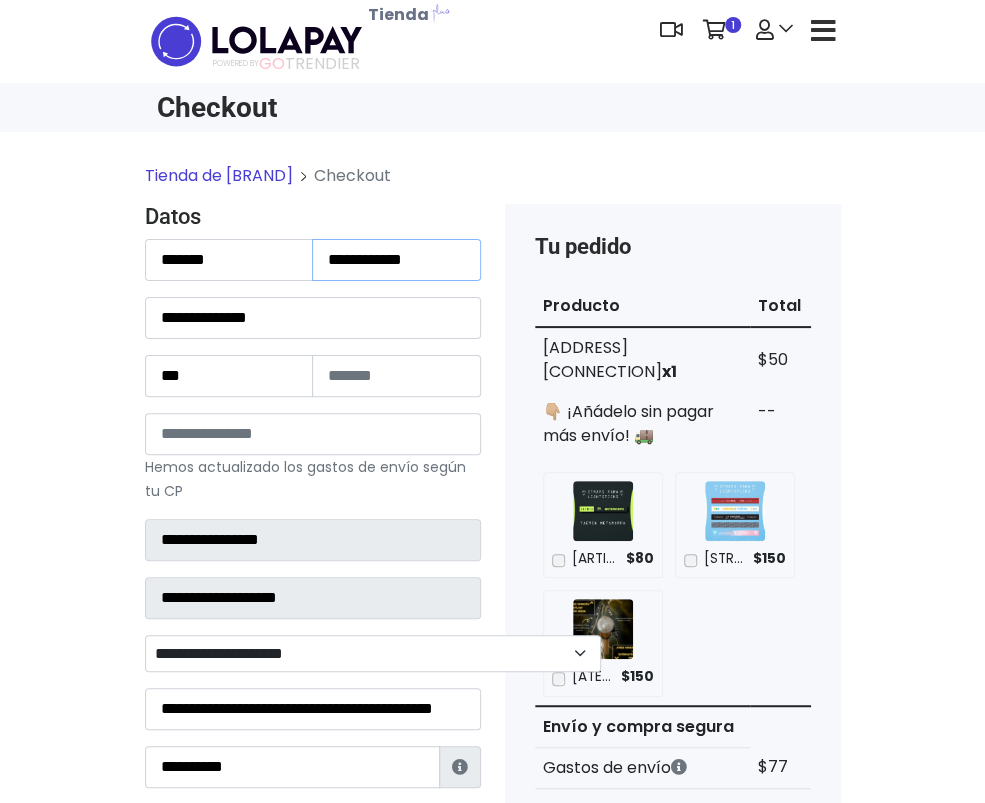 type on "**********" 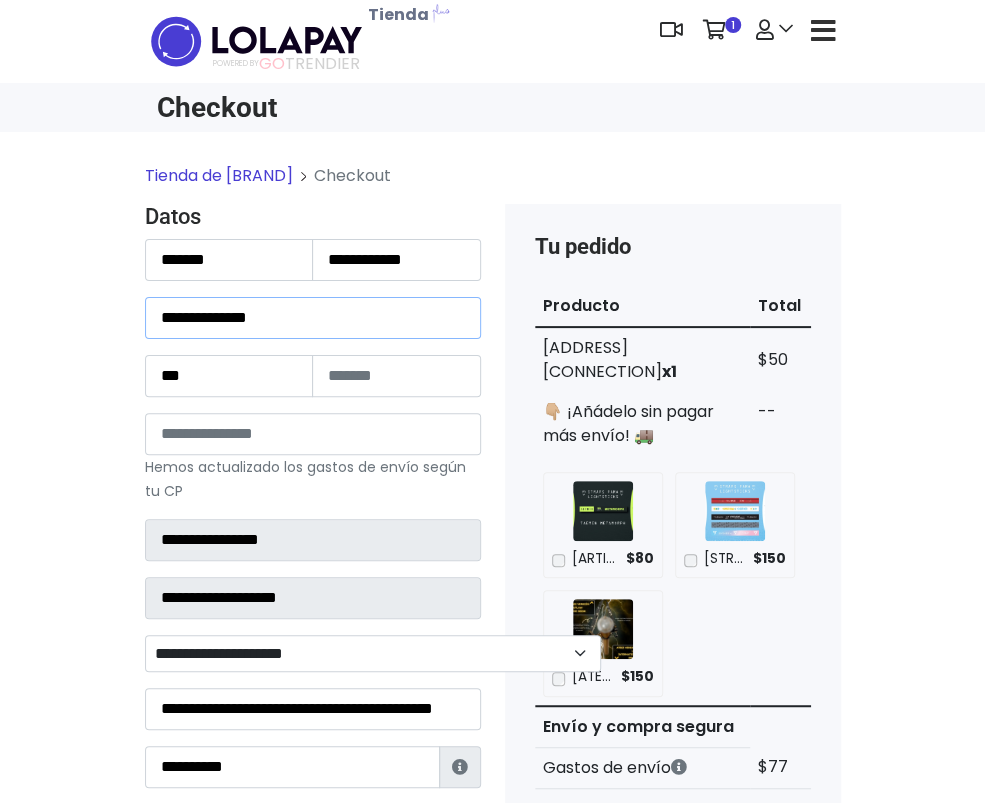 drag, startPoint x: 215, startPoint y: 325, endPoint x: -8, endPoint y: 345, distance: 223.89507 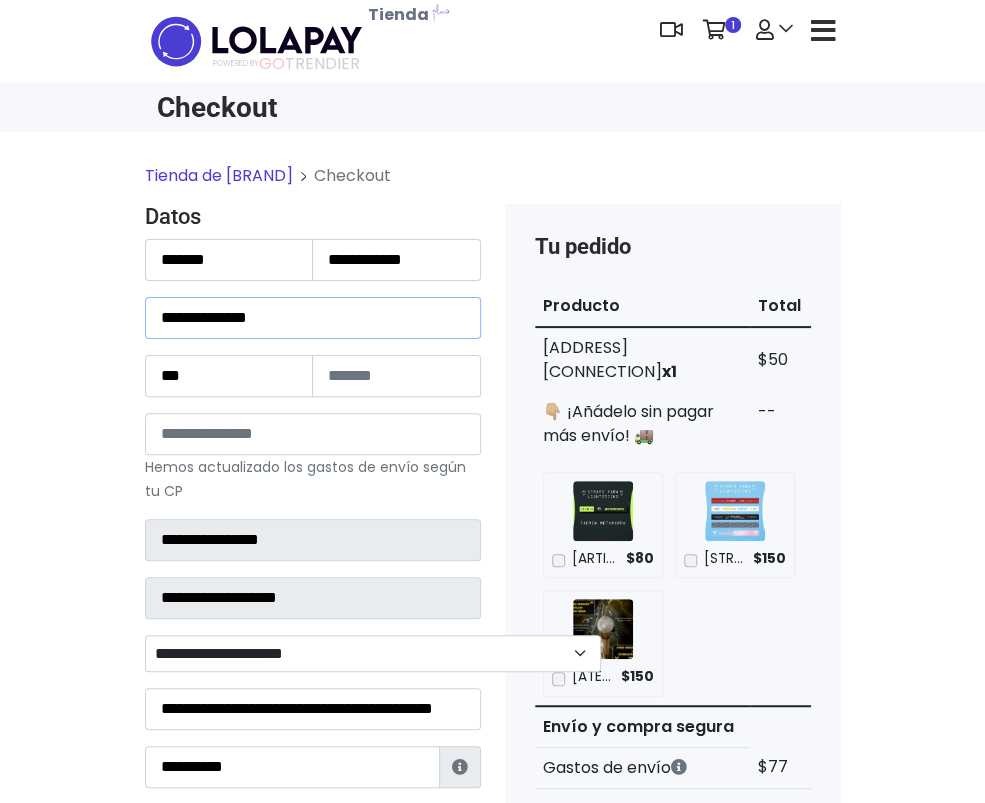 click on "POWERED BY  GO TRENDIER
Dashboard" at bounding box center (492, 1016) 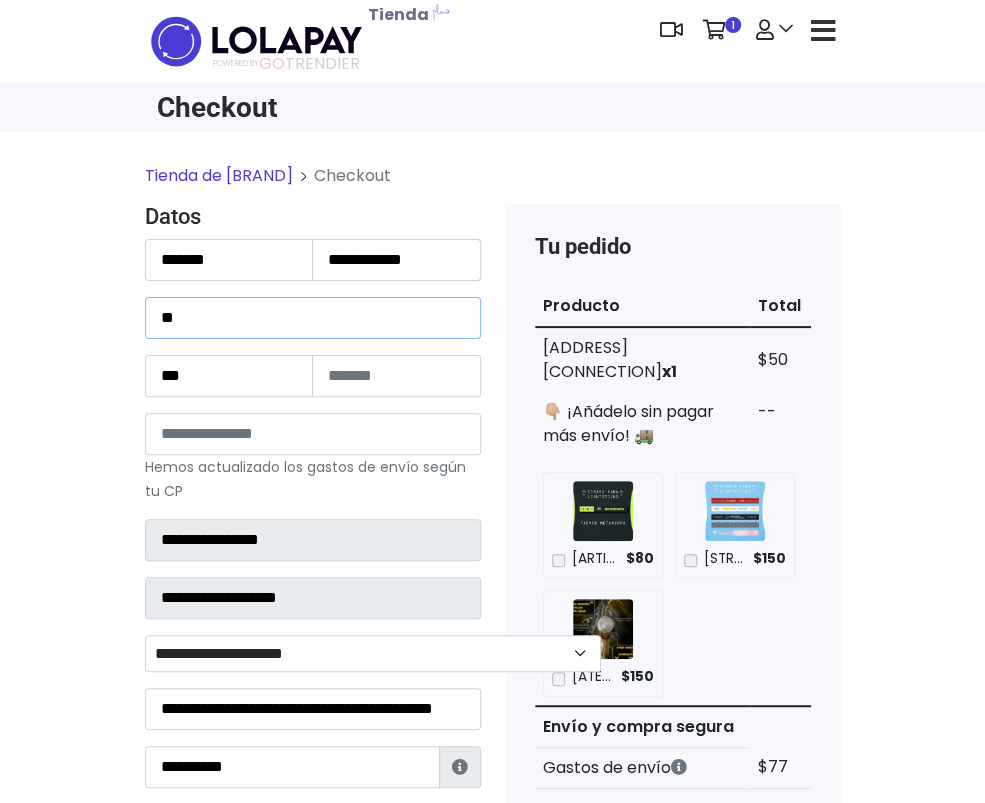 type on "*" 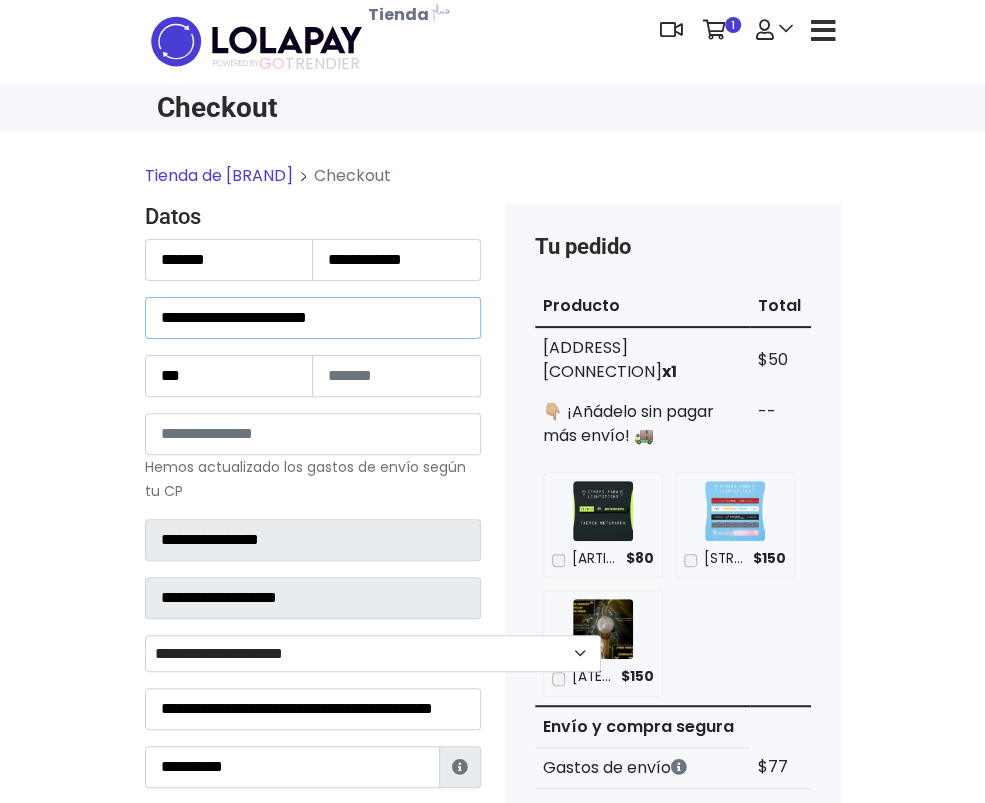 type on "**********" 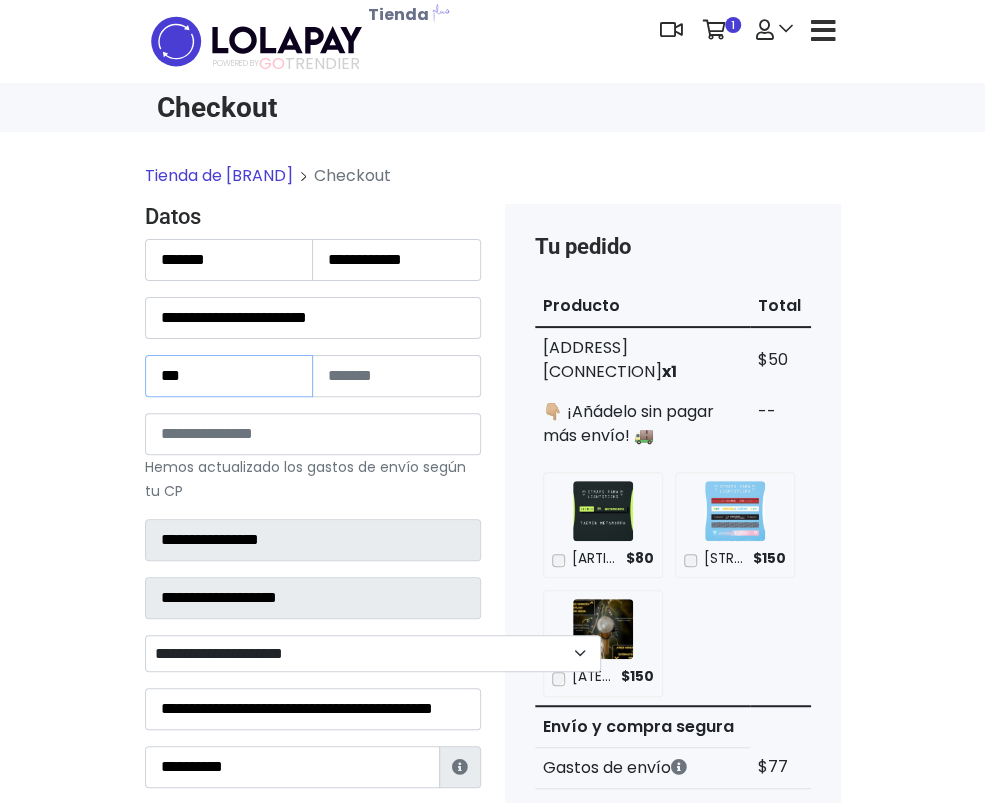 click on "***" at bounding box center (229, 376) 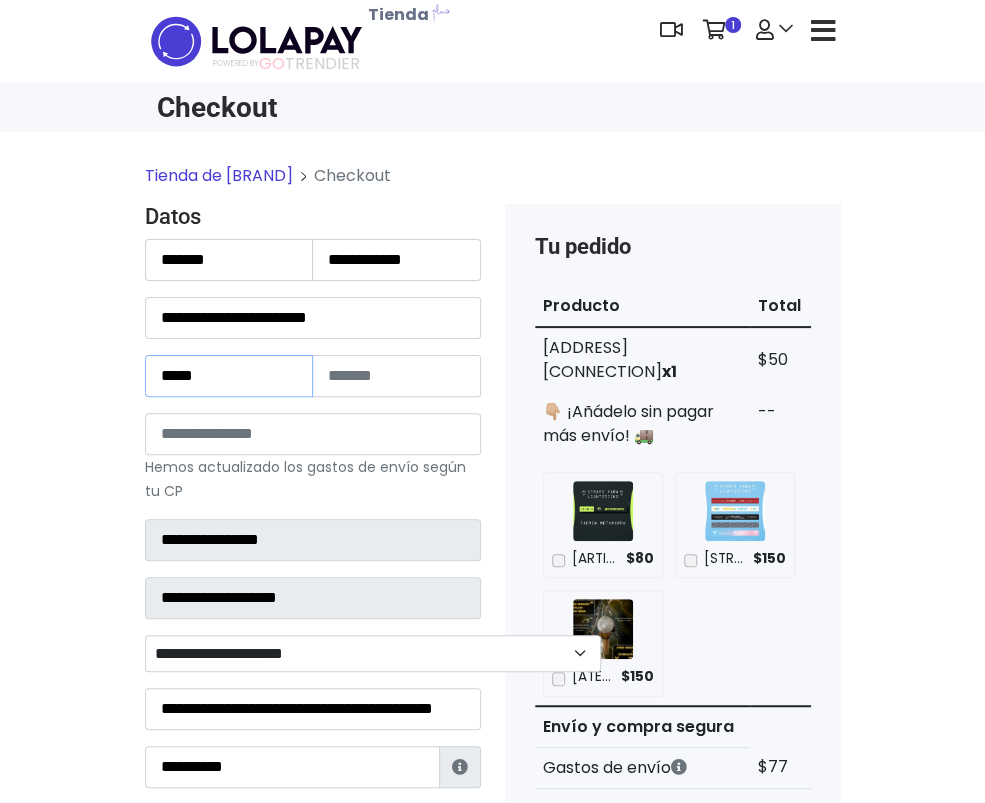 type on "*****" 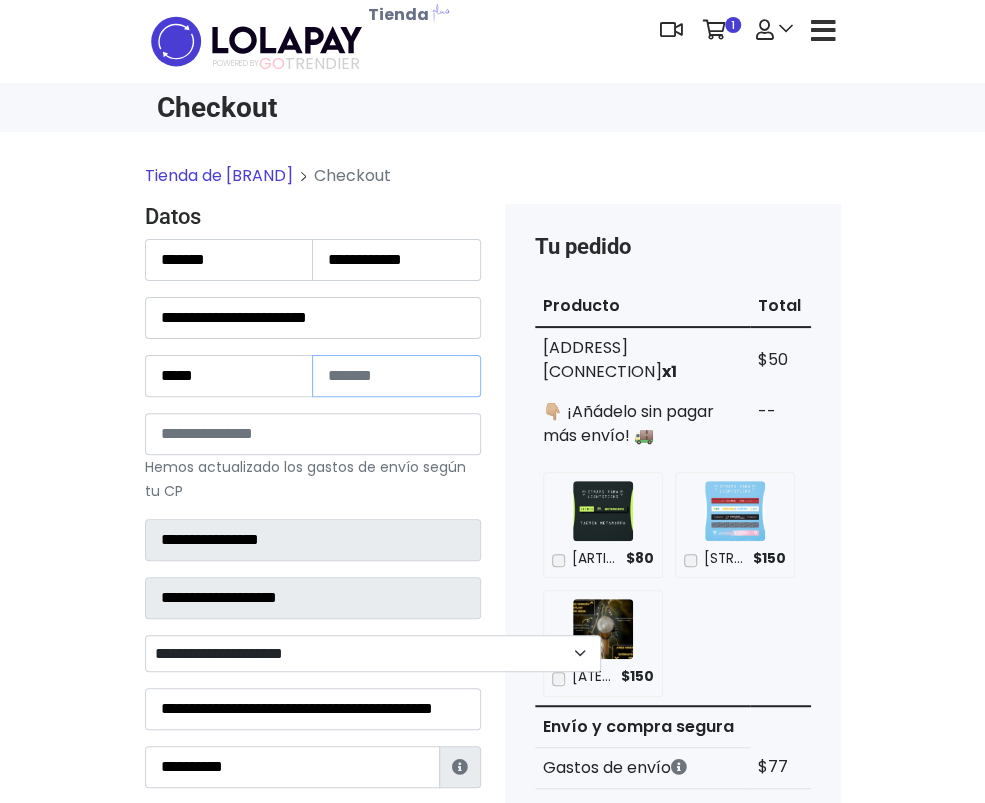 click at bounding box center [396, 376] 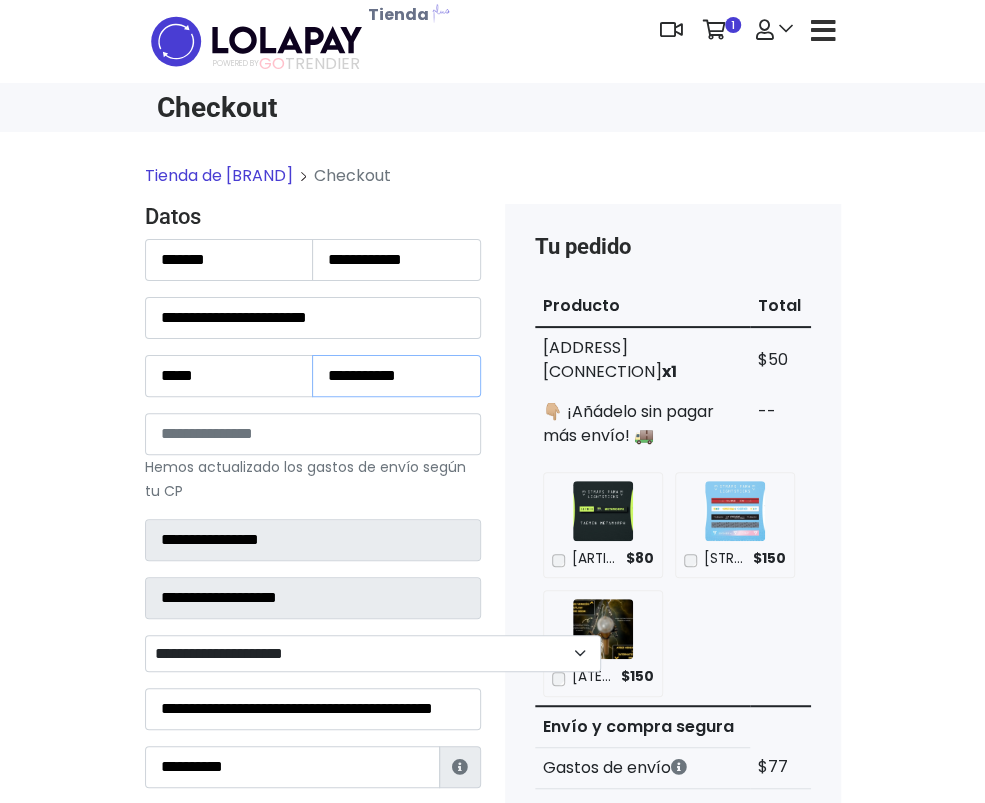 type on "**********" 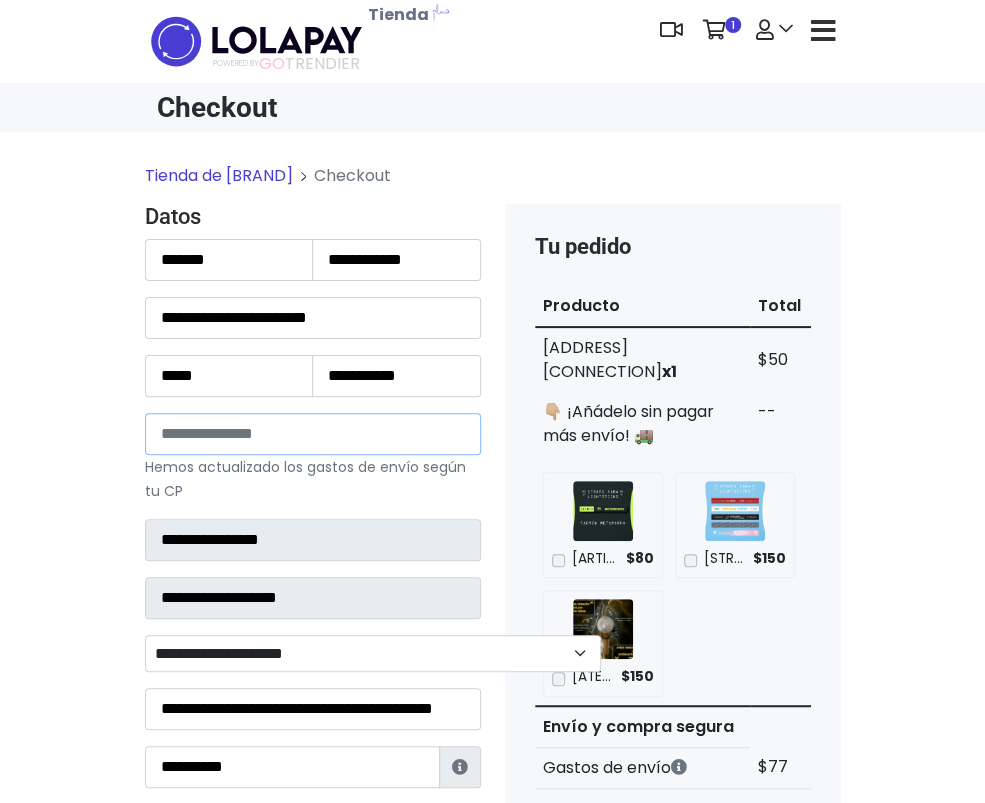 drag, startPoint x: 180, startPoint y: 430, endPoint x: -8, endPoint y: 488, distance: 196.74348 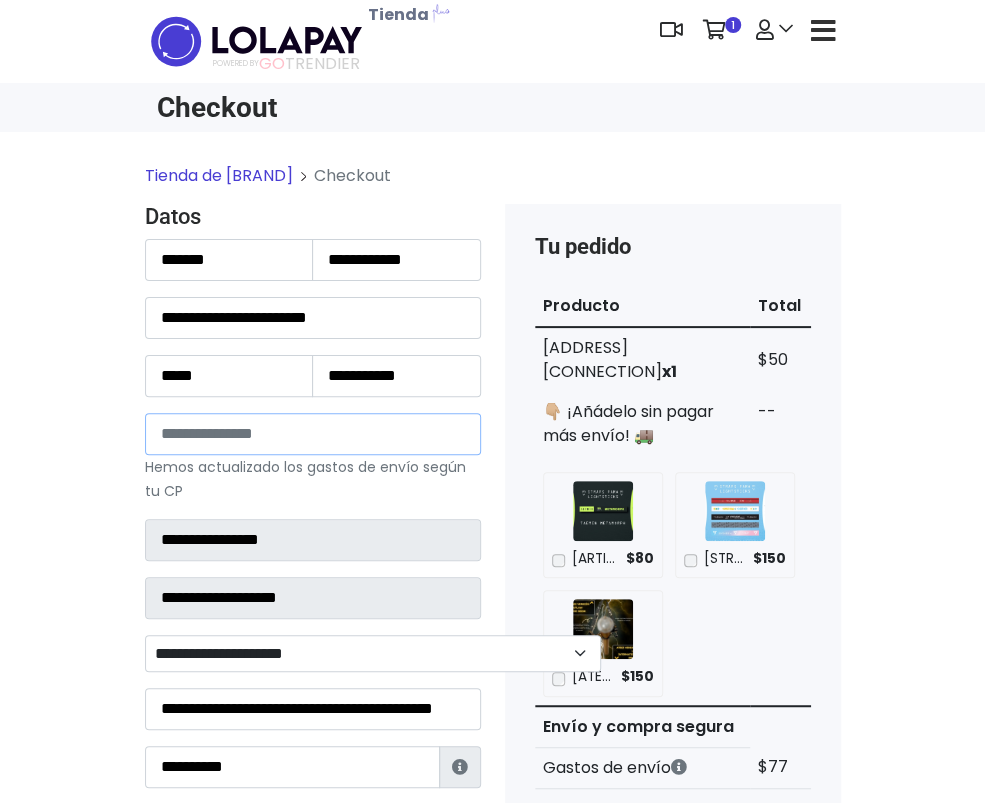 click on "POWERED BY  GO TRENDIER
Dashboard" at bounding box center (492, 1016) 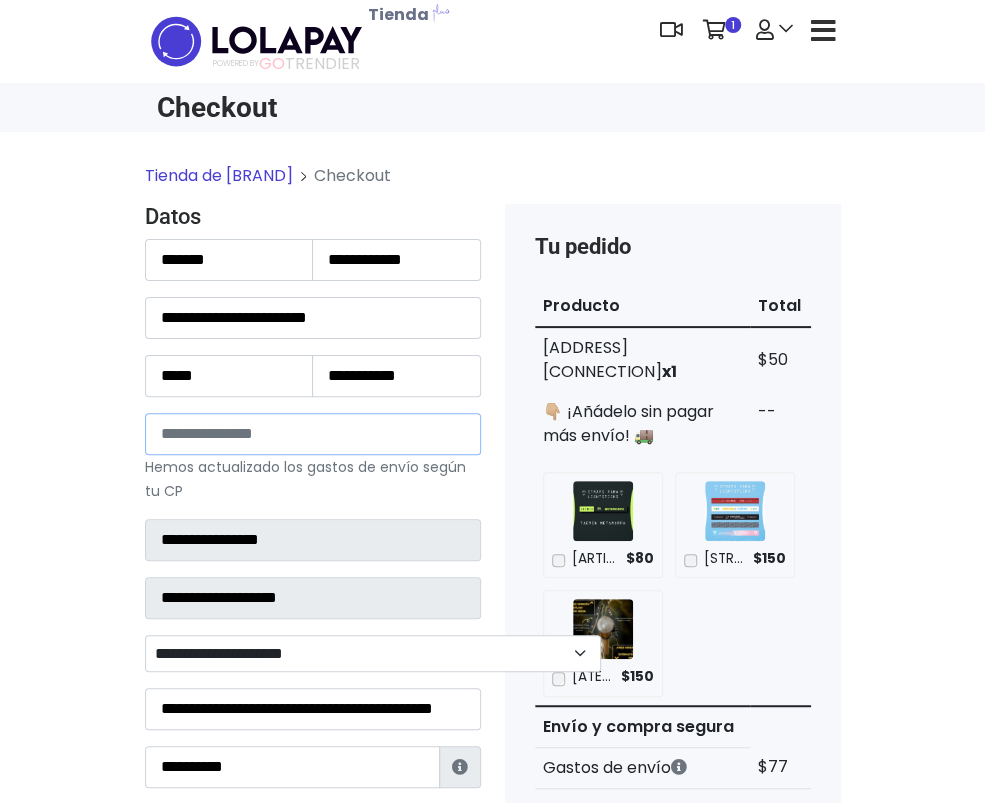 type on "*****" 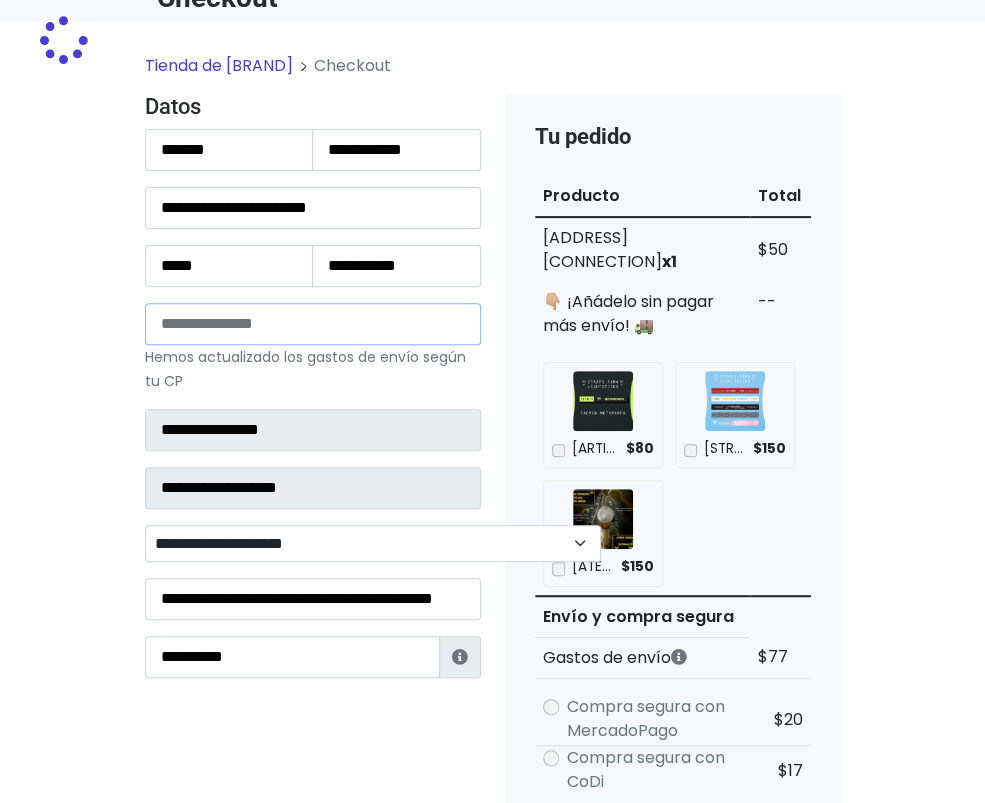 scroll, scrollTop: 112, scrollLeft: 0, axis: vertical 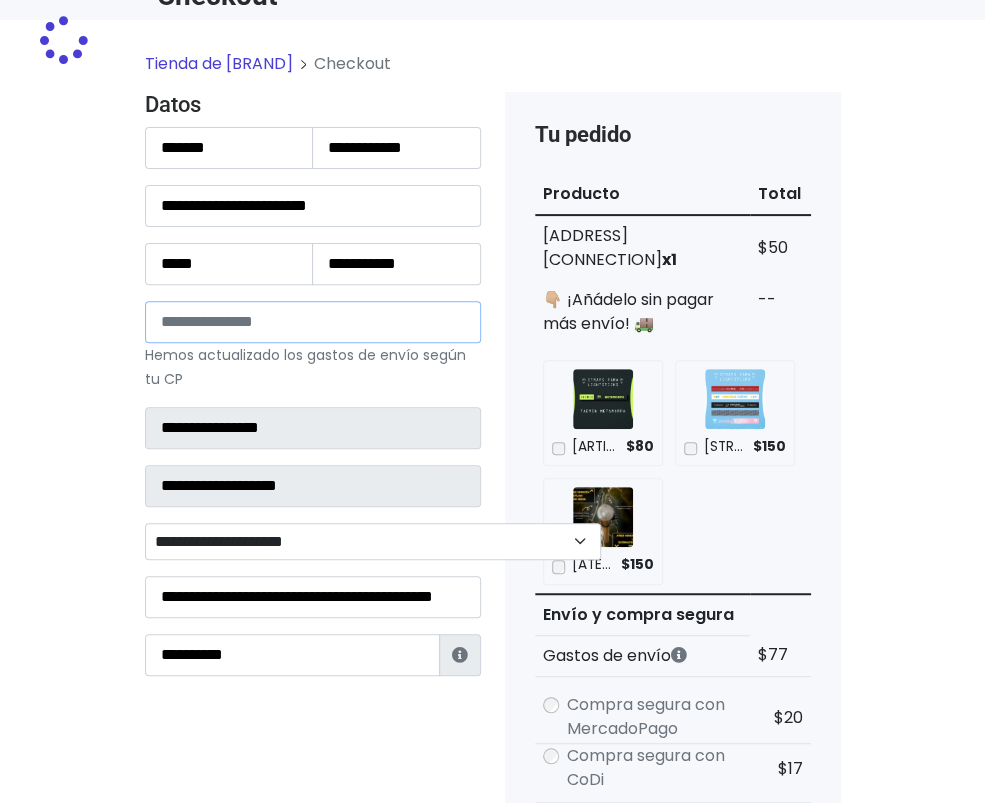 type on "**********" 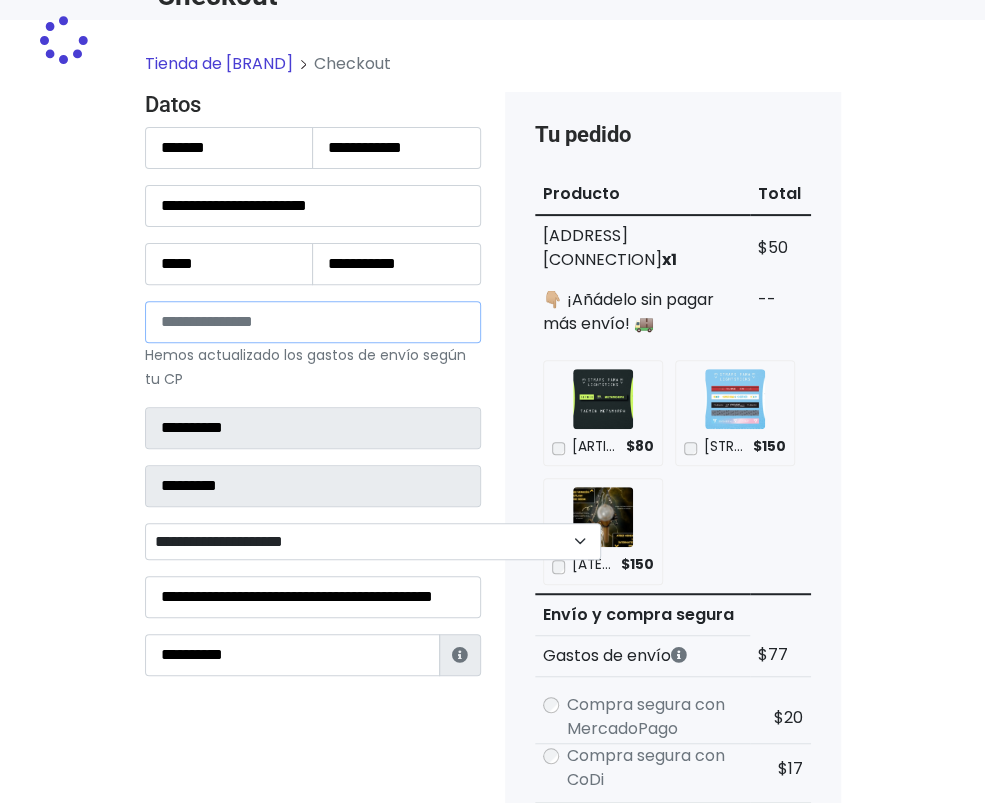 select 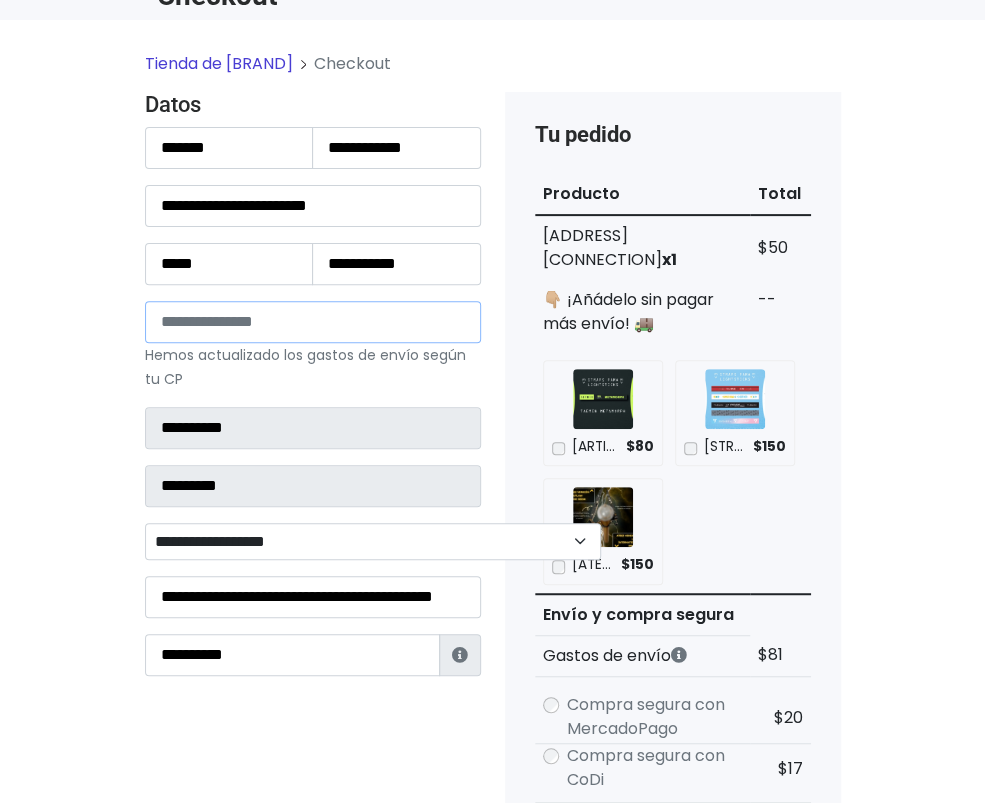 type on "*****" 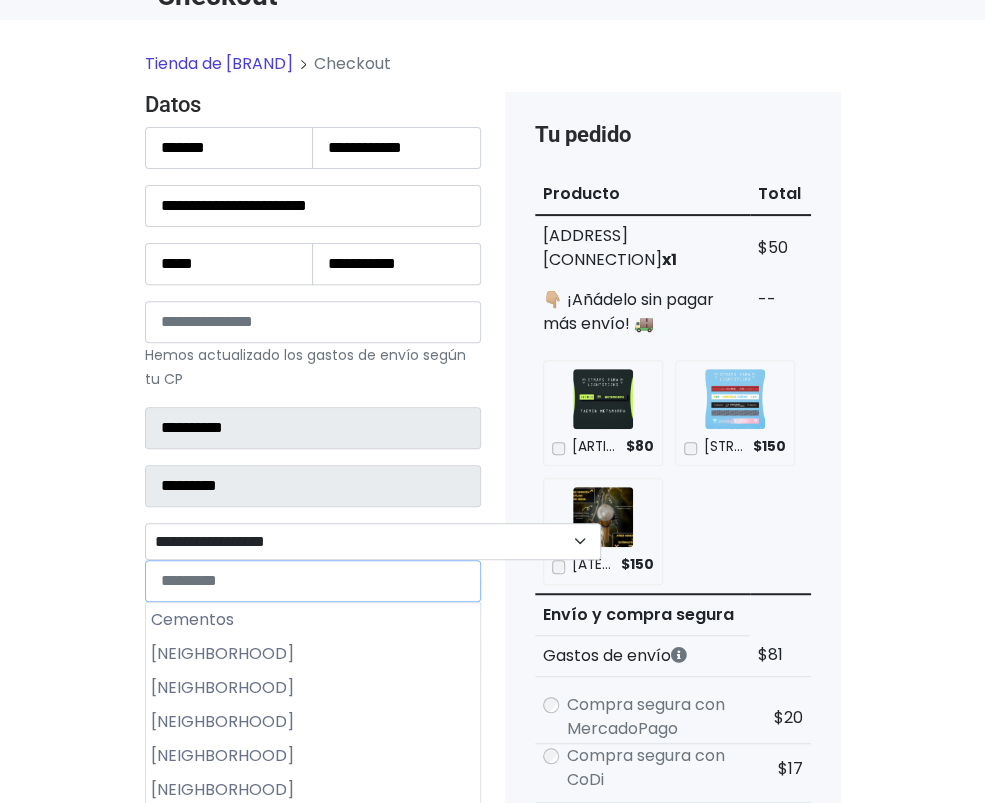 click on "**********" at bounding box center [373, 541] 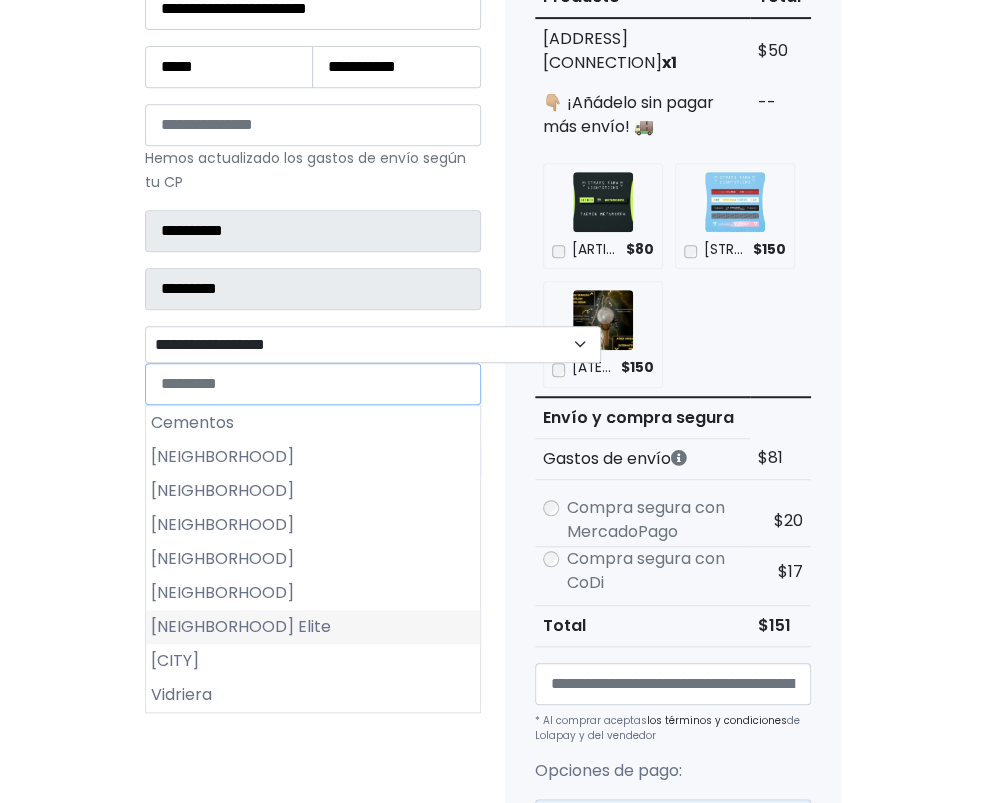 scroll, scrollTop: 283, scrollLeft: 0, axis: vertical 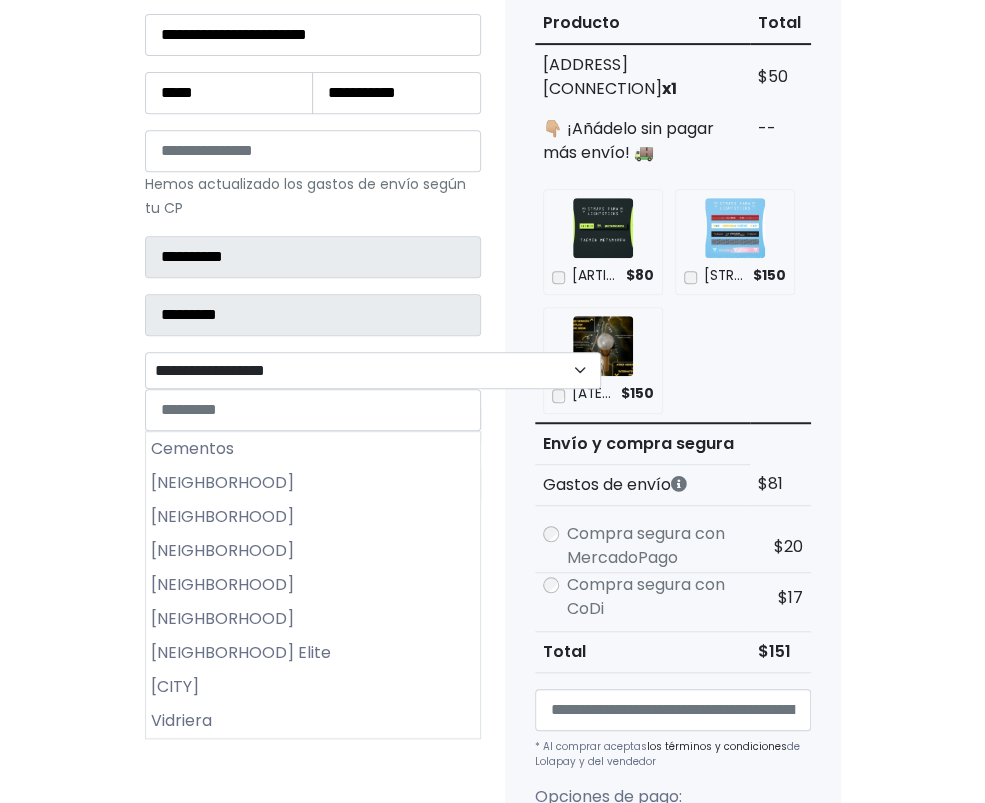 click on "Datos
Información de Estafeta
Este CP es Ocurre Forzoso para Estafeta , por lo tanto es  responsabilidad del comprador hacer seguimiento del pedido y recogerlo en sucursal . No se hace devolución del costo de envío si el pedido regresa a remitente.
📦 ¿Dónde lo tengo que recoger?
Con tu número de seguimiento podrás ingresar al sitio de Estafeta para rastrearlo, una vez en sucursal se indicará la dirección exacta de recolección. Será una sucursal cercana a tu domicilio.
📦 ¿Cómo obtengo mi número de seguimiento?
Después de tu compra te llegará un correo con el número de seguimiento y link Estafeta.
📦 ¿Cómo sé cuándo llegará?" at bounding box center (313, 831) 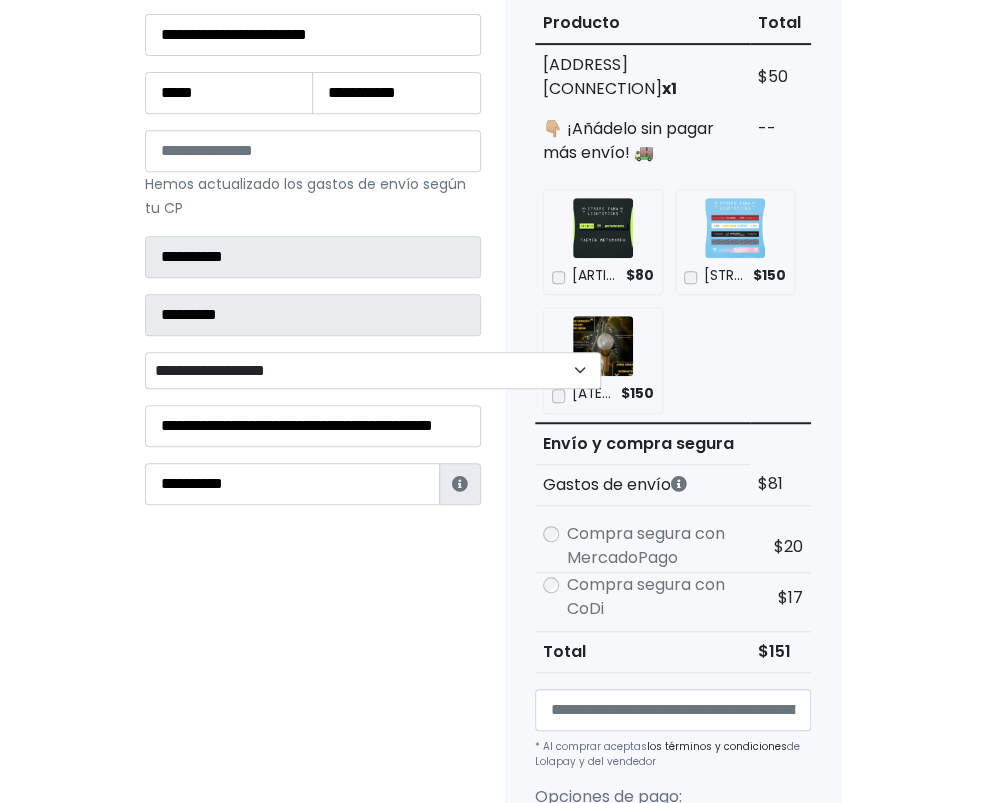 click on "**********" at bounding box center [373, 370] 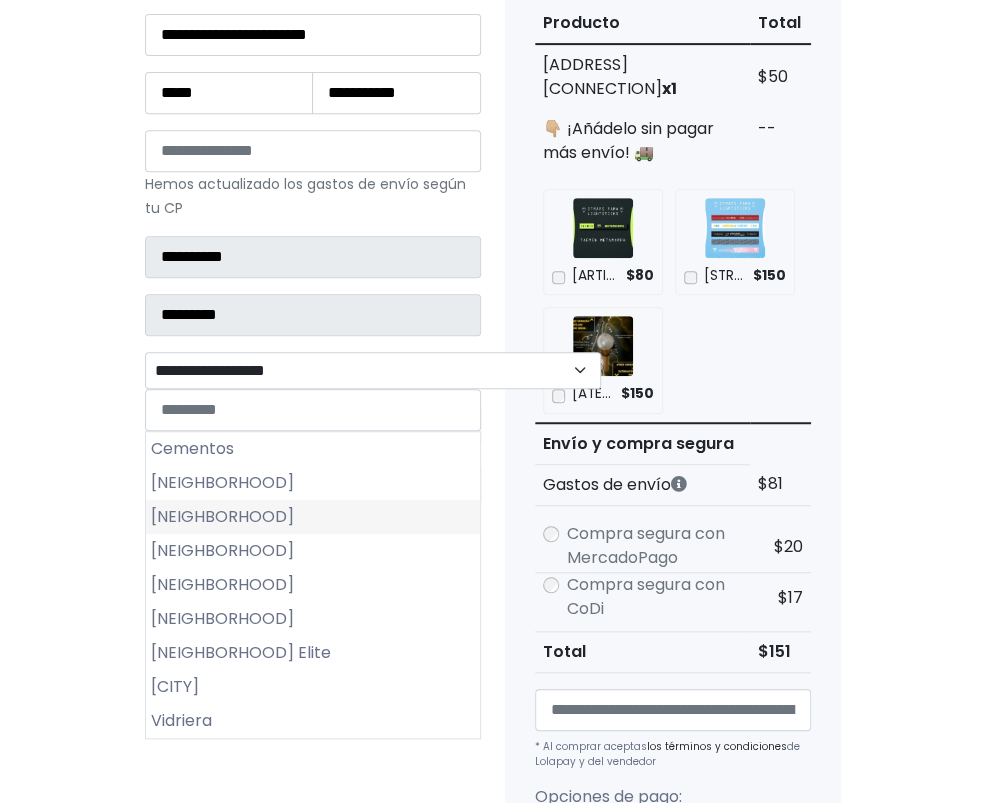 click on "Centrika 2 Sector" at bounding box center (313, 517) 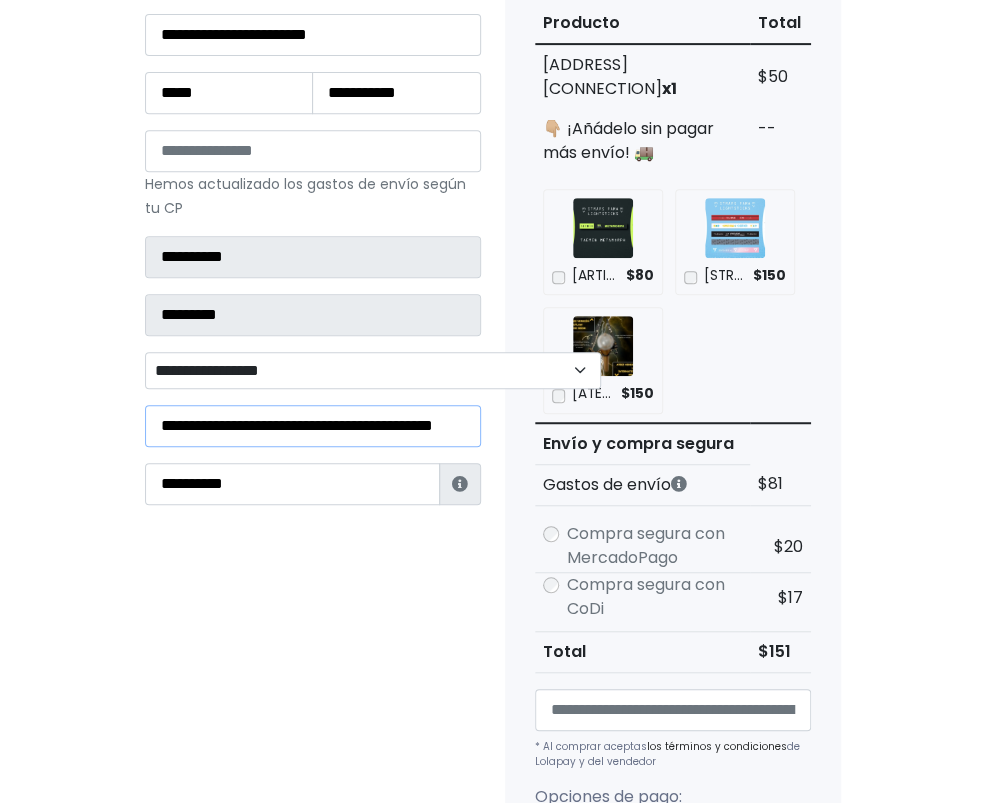 drag, startPoint x: 424, startPoint y: 406, endPoint x: -8, endPoint y: 427, distance: 432.5101 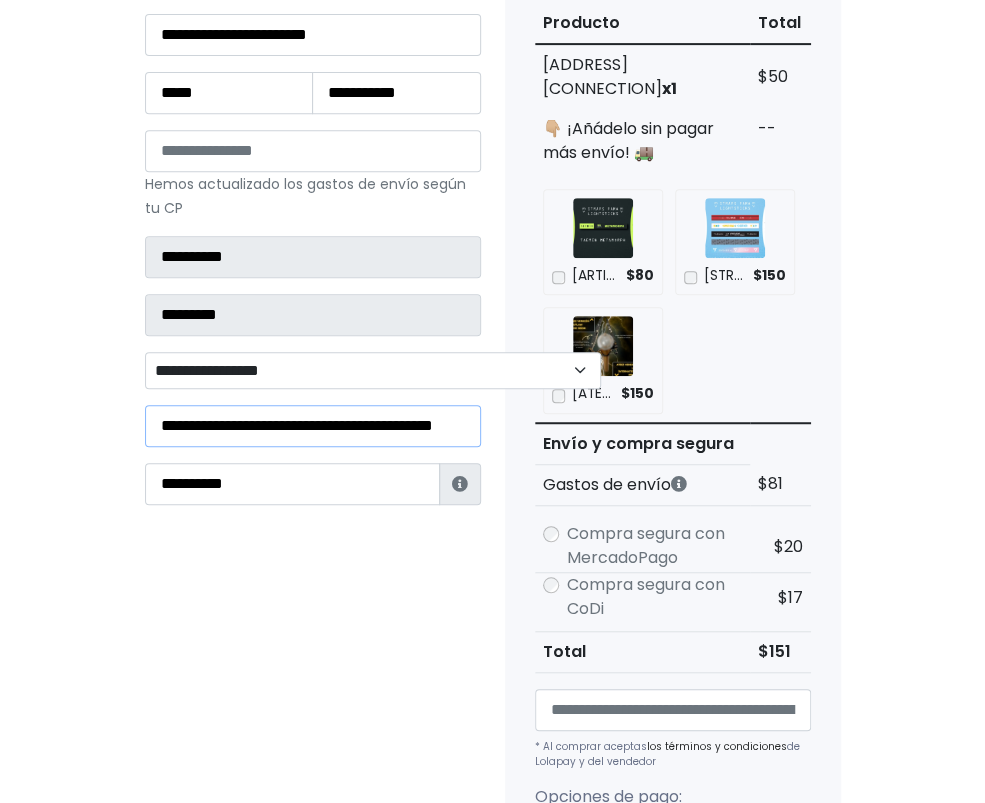 click on "POWERED BY  GO TRENDIER
Dashboard" at bounding box center (492, 733) 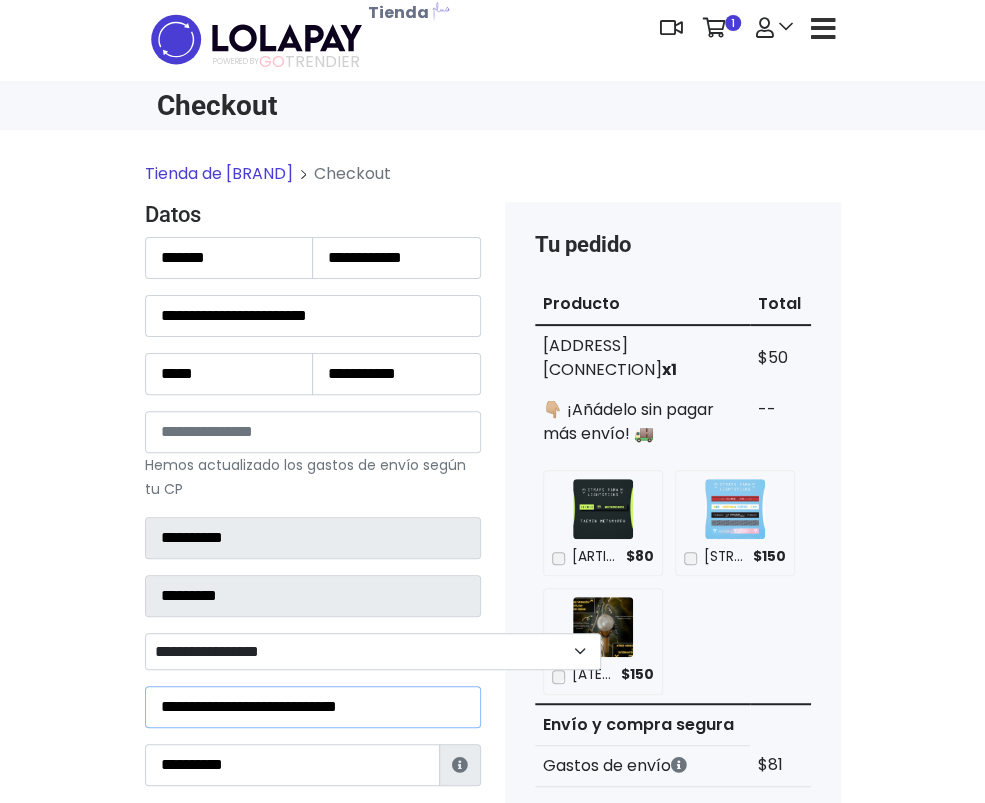 scroll, scrollTop: 0, scrollLeft: 0, axis: both 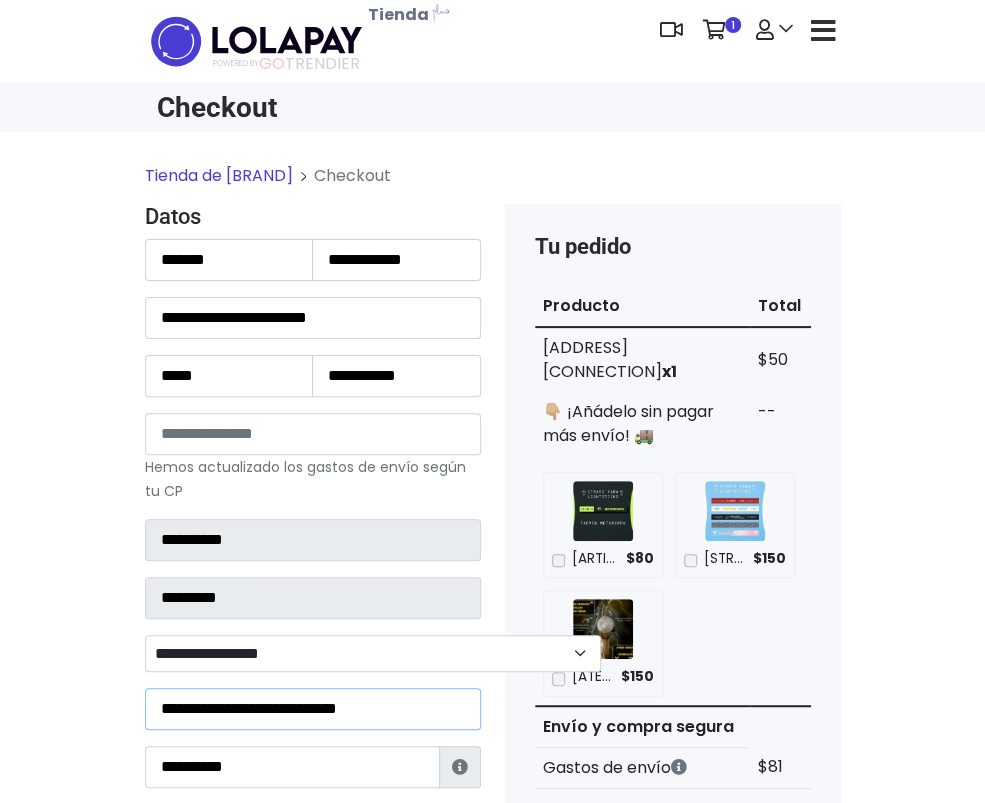 type on "**********" 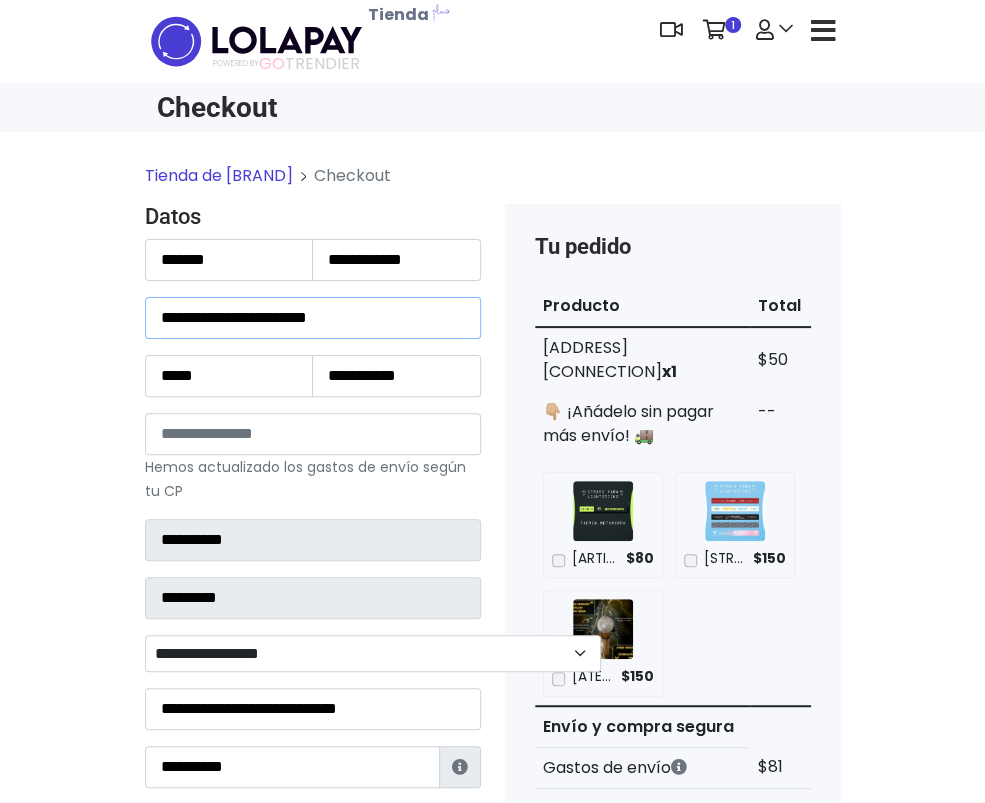 click on "**********" at bounding box center [313, 318] 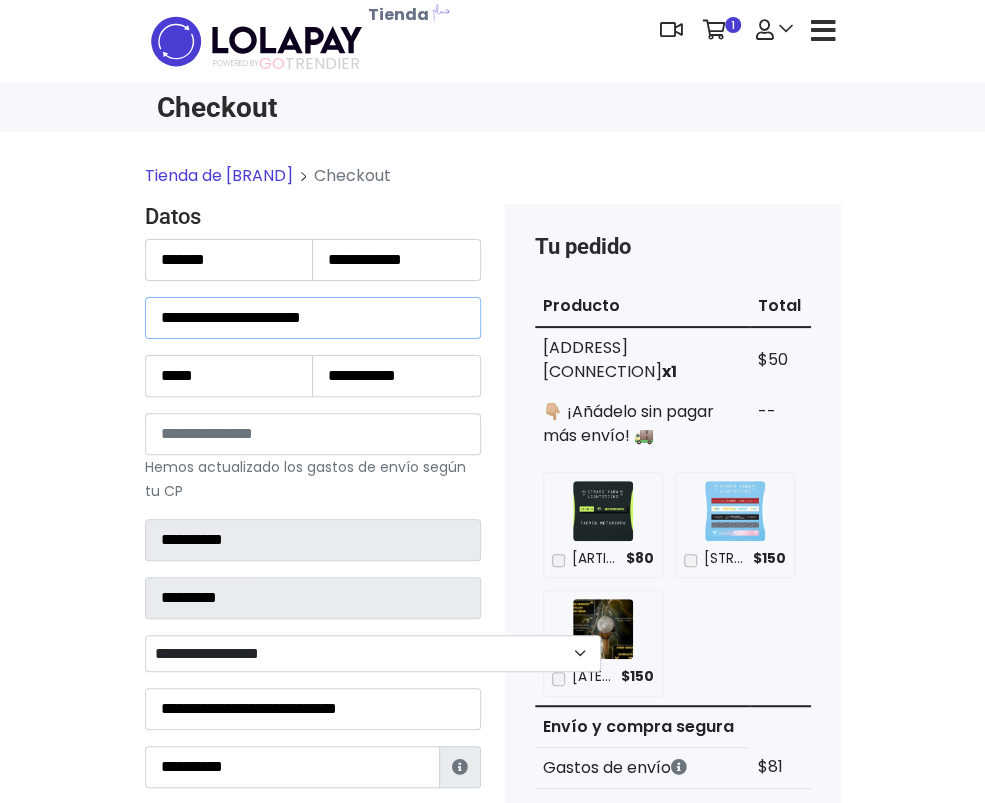 click on "**********" at bounding box center [313, 318] 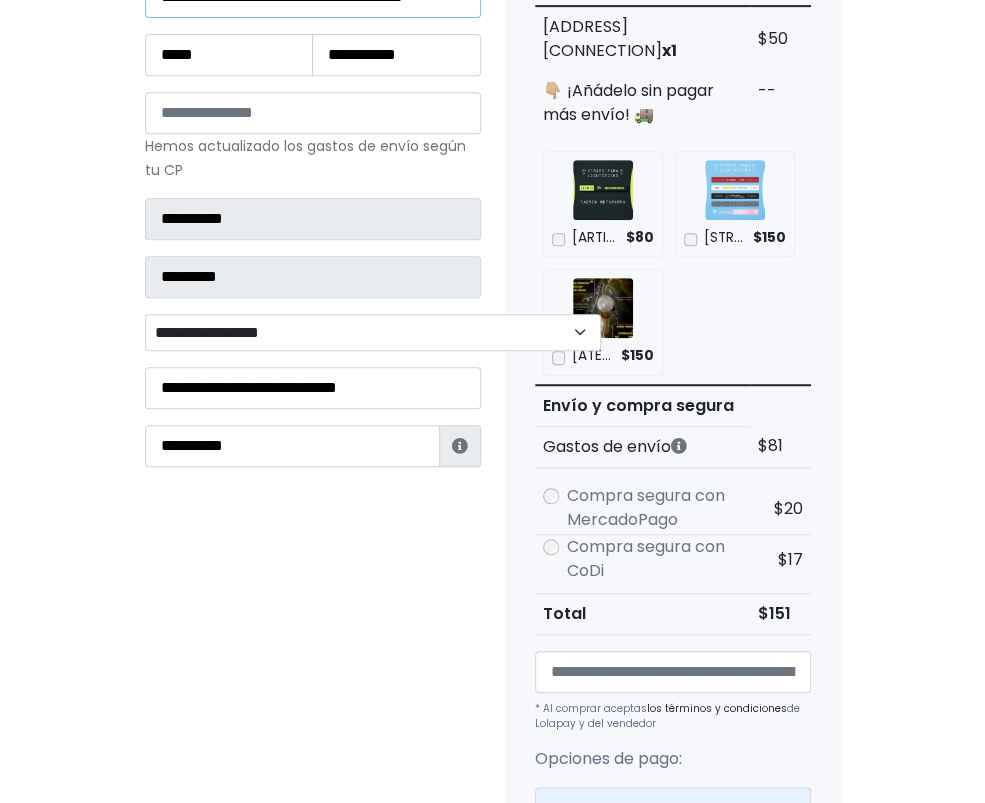 scroll, scrollTop: 323, scrollLeft: 3, axis: both 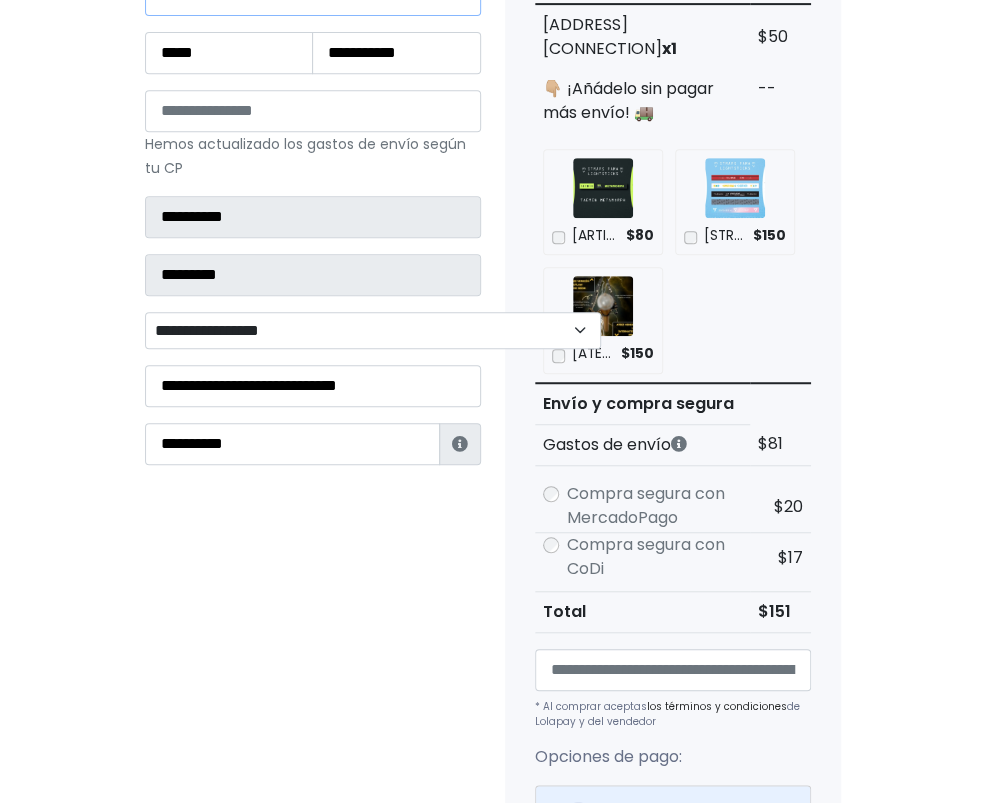 type on "**********" 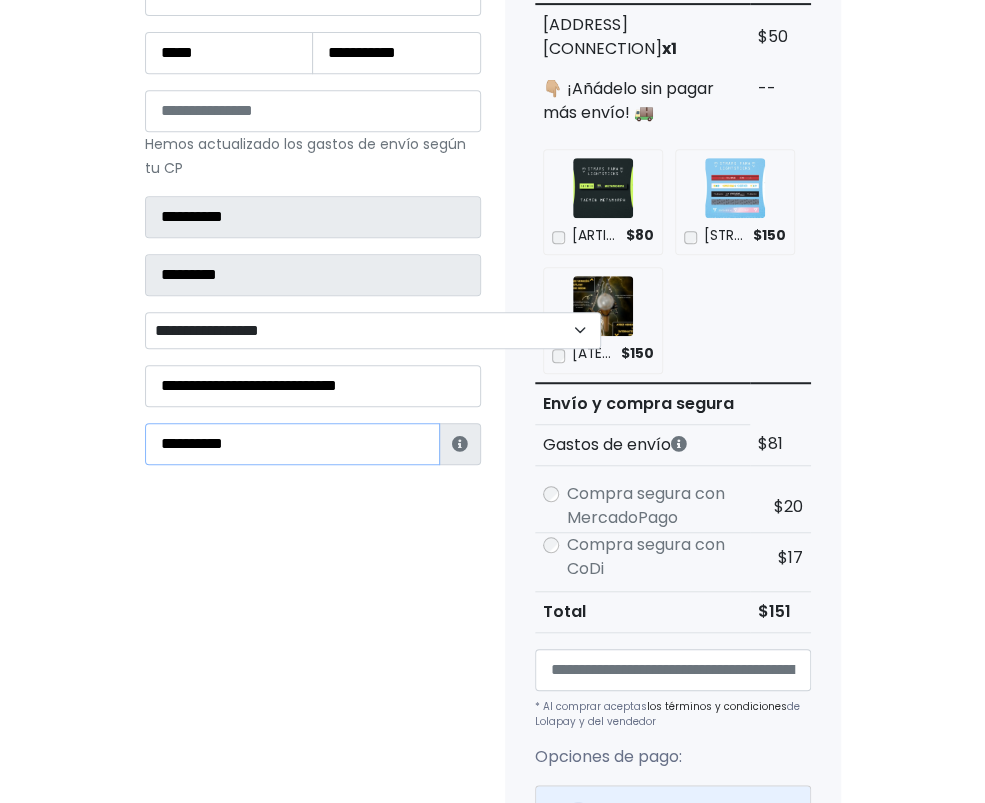 drag, startPoint x: 173, startPoint y: 417, endPoint x: -8, endPoint y: 429, distance: 181.39735 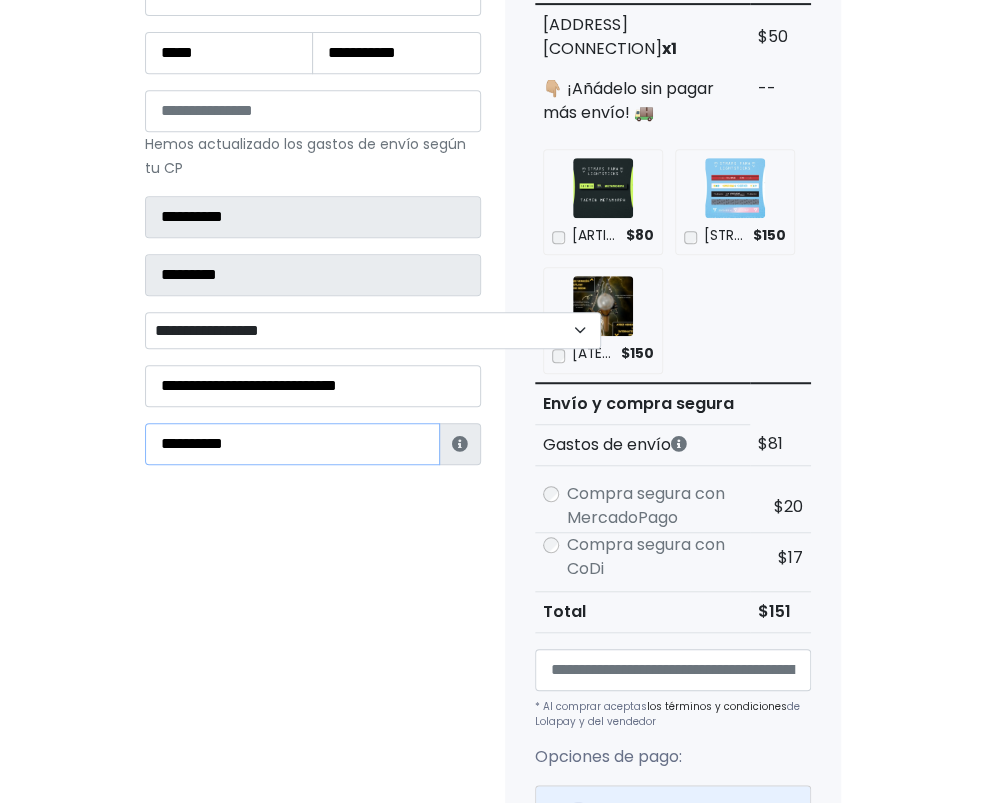 click on "POWERED BY  GO TRENDIER
Dashboard" at bounding box center [492, 693] 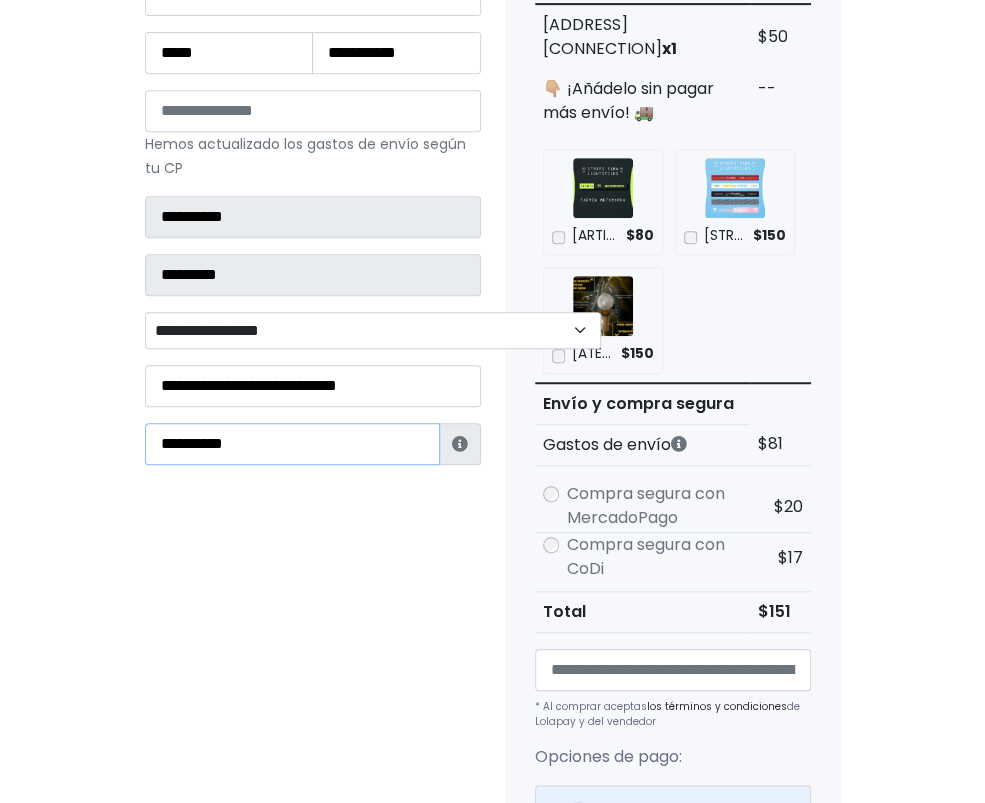 type on "**********" 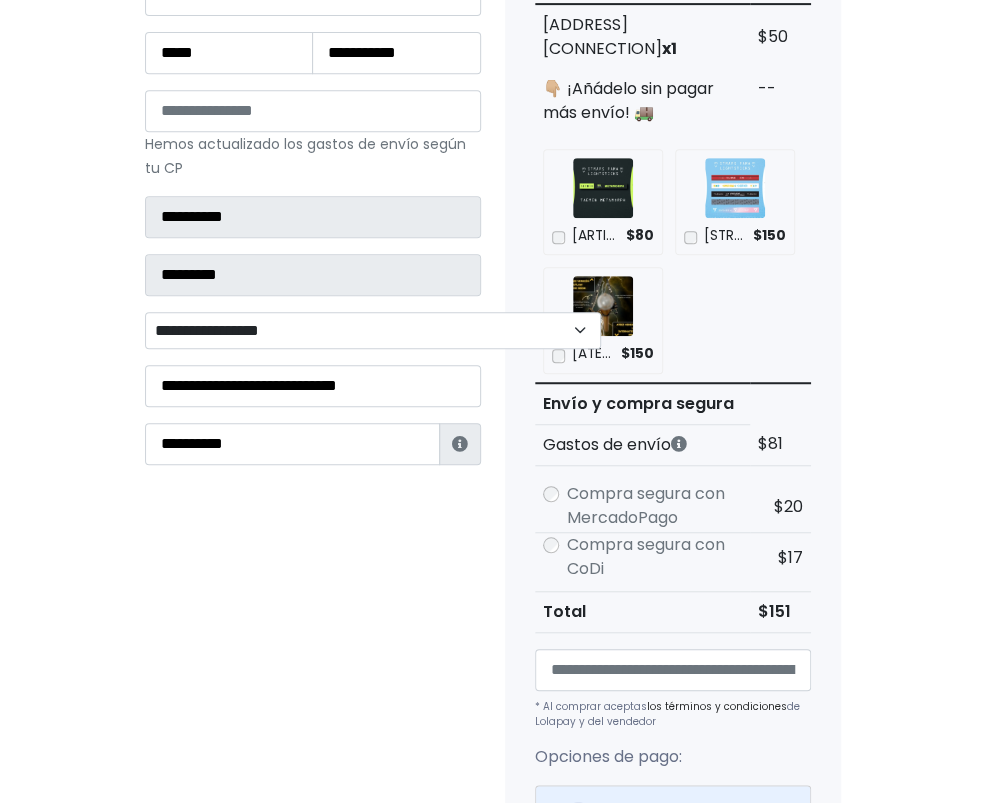 click on "Datos
Información de Estafeta
Este CP es Ocurre Forzoso para Estafeta , por lo tanto es  responsabilidad del comprador hacer seguimiento del pedido y recogerlo en sucursal . No se hace devolución del costo de envío si el pedido regresa a remitente.
📦 ¿Dónde lo tengo que recoger?
Con tu número de seguimiento podrás ingresar al sitio de Estafeta para rastrearlo, una vez en sucursal se indicará la dirección exacta de recolección. Será una sucursal cercana a tu domicilio.
📦 ¿Cómo obtengo mi número de seguimiento?
Después de tu compra te llegará un correo con el número de seguimiento y link Estafeta.
📦 ¿Cómo sé cuándo llegará?" at bounding box center [313, 791] 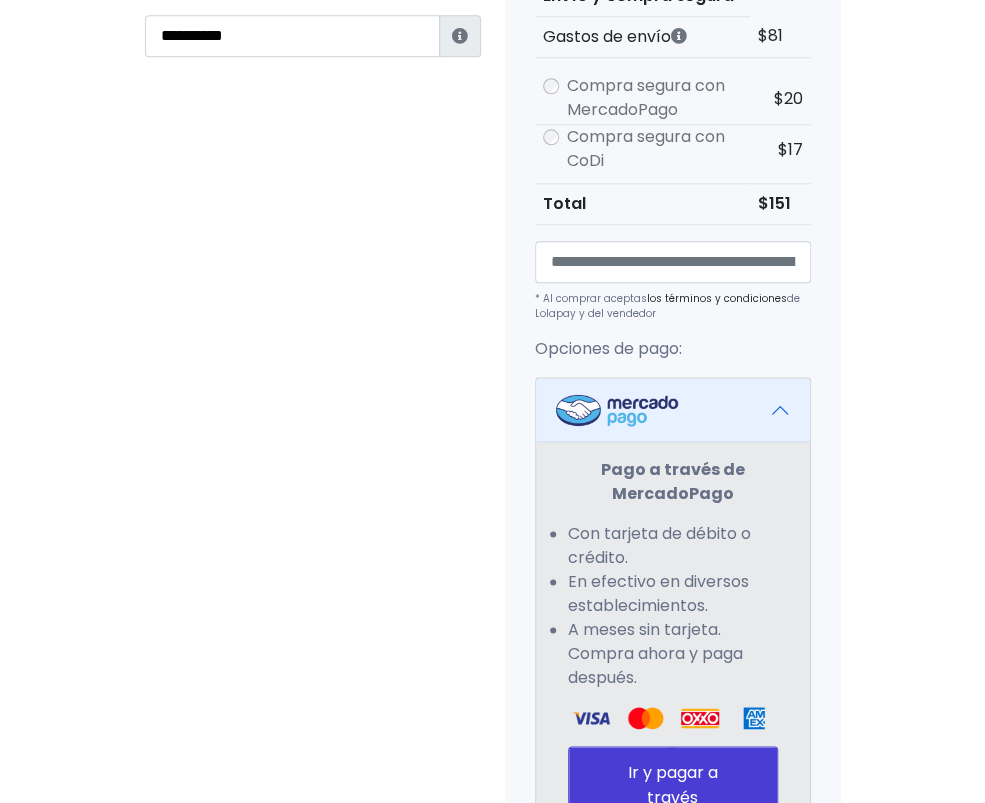 scroll, scrollTop: 732, scrollLeft: 0, axis: vertical 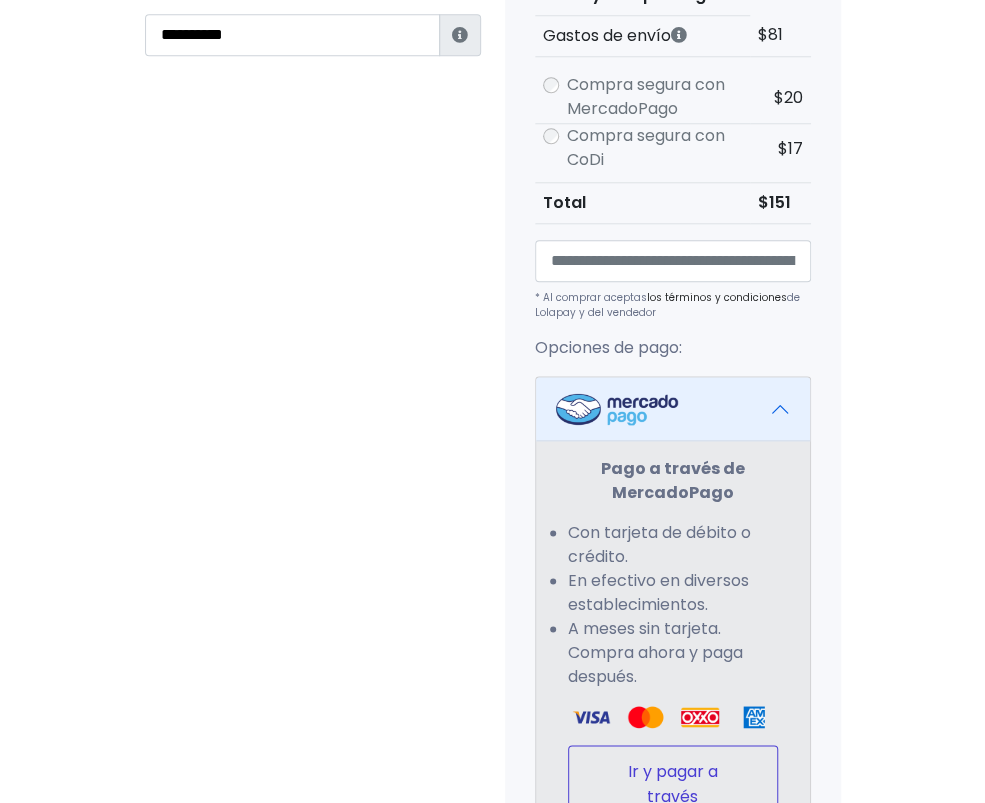 click on "MercadoPago" at bounding box center (685, 820) 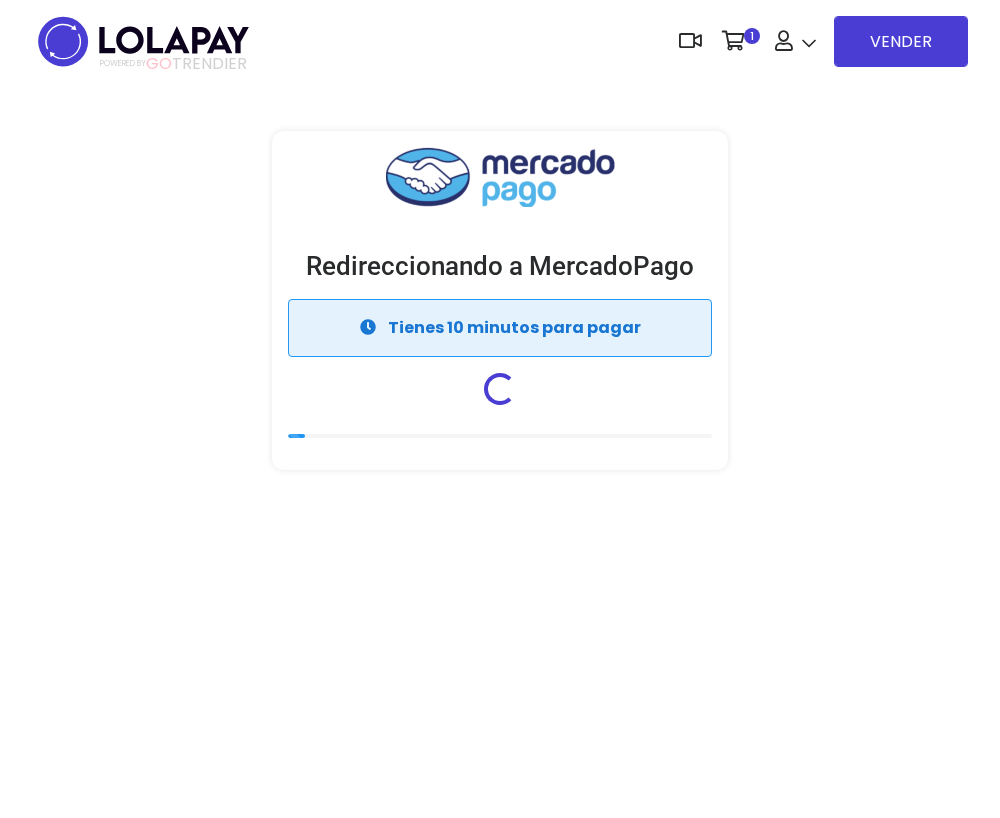 scroll, scrollTop: 0, scrollLeft: 0, axis: both 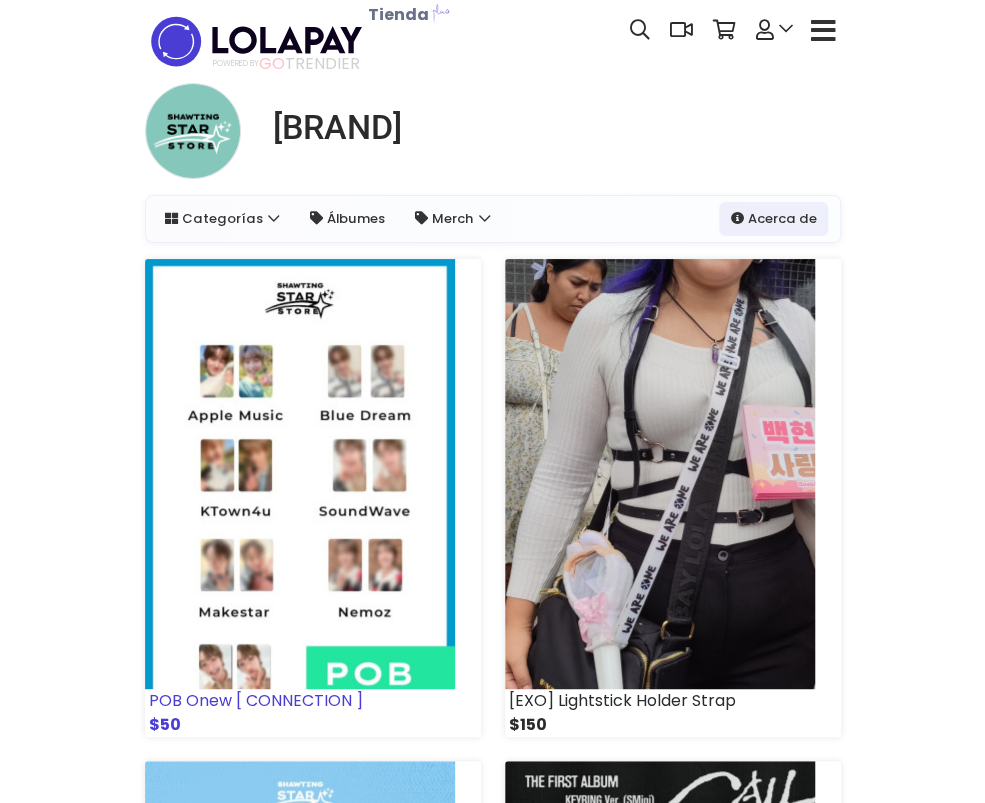 click at bounding box center [300, 474] 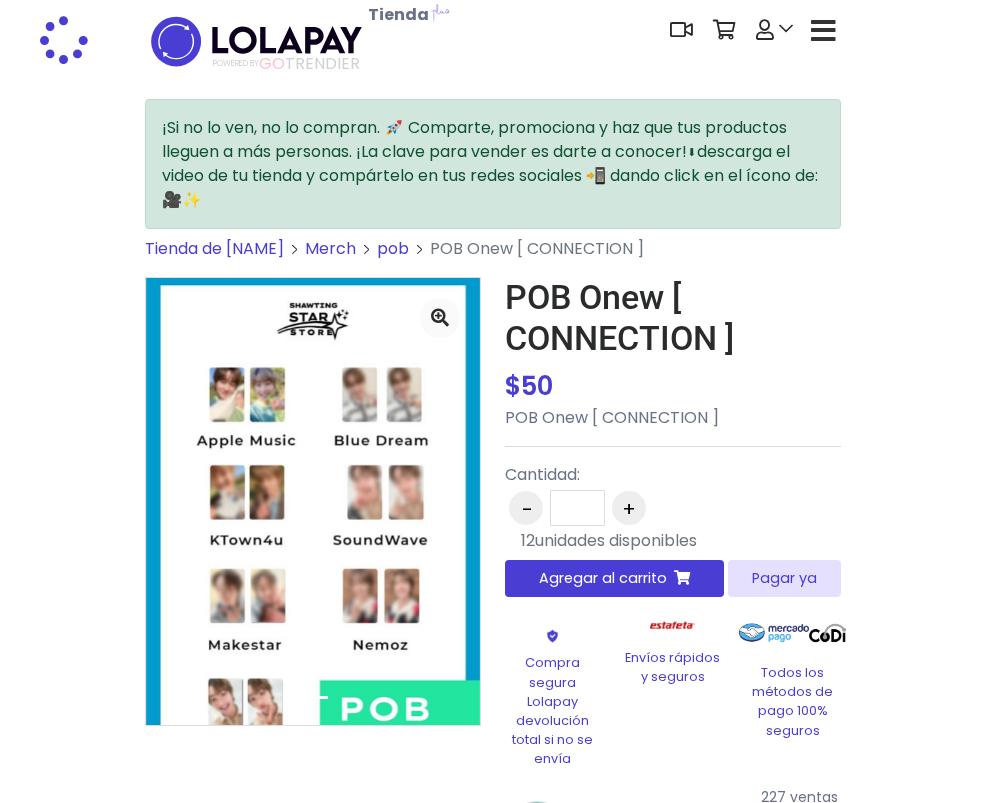 scroll, scrollTop: 0, scrollLeft: 0, axis: both 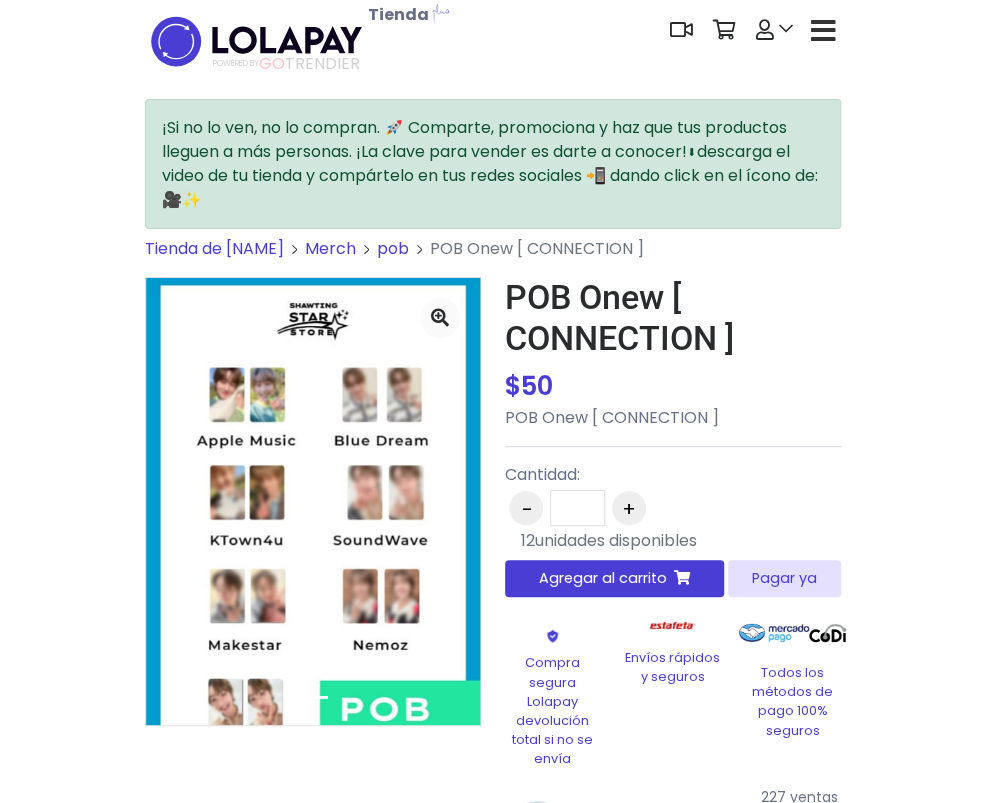 click on "Pagar ya" at bounding box center (784, 578) 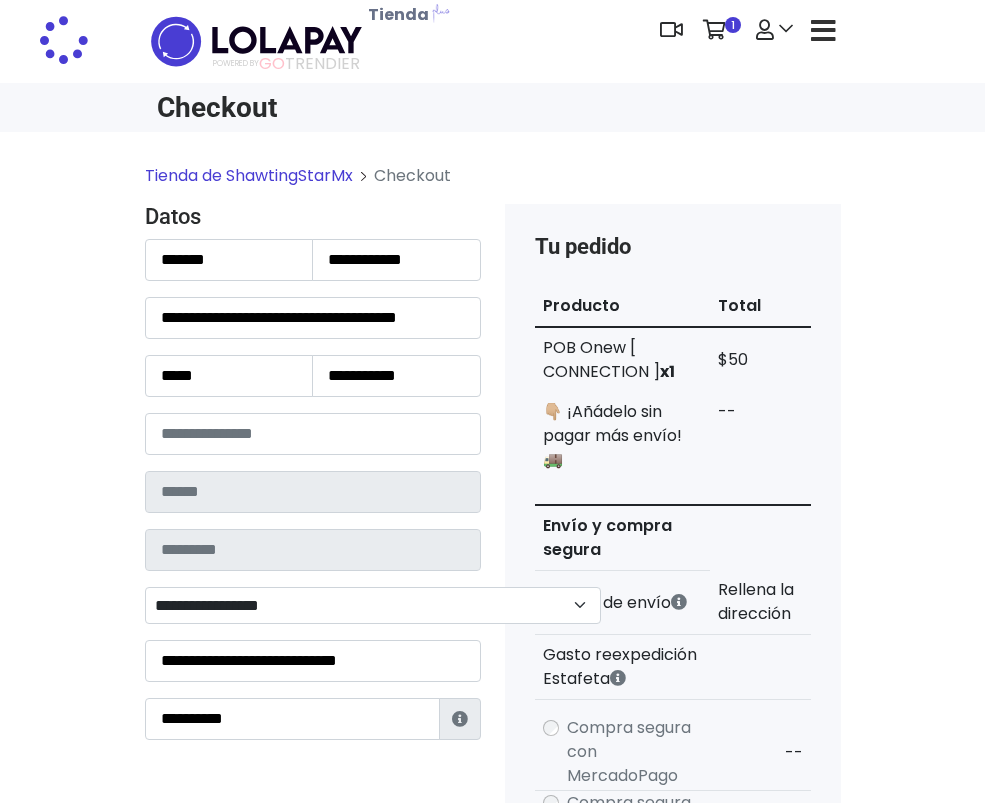 scroll, scrollTop: 0, scrollLeft: 0, axis: both 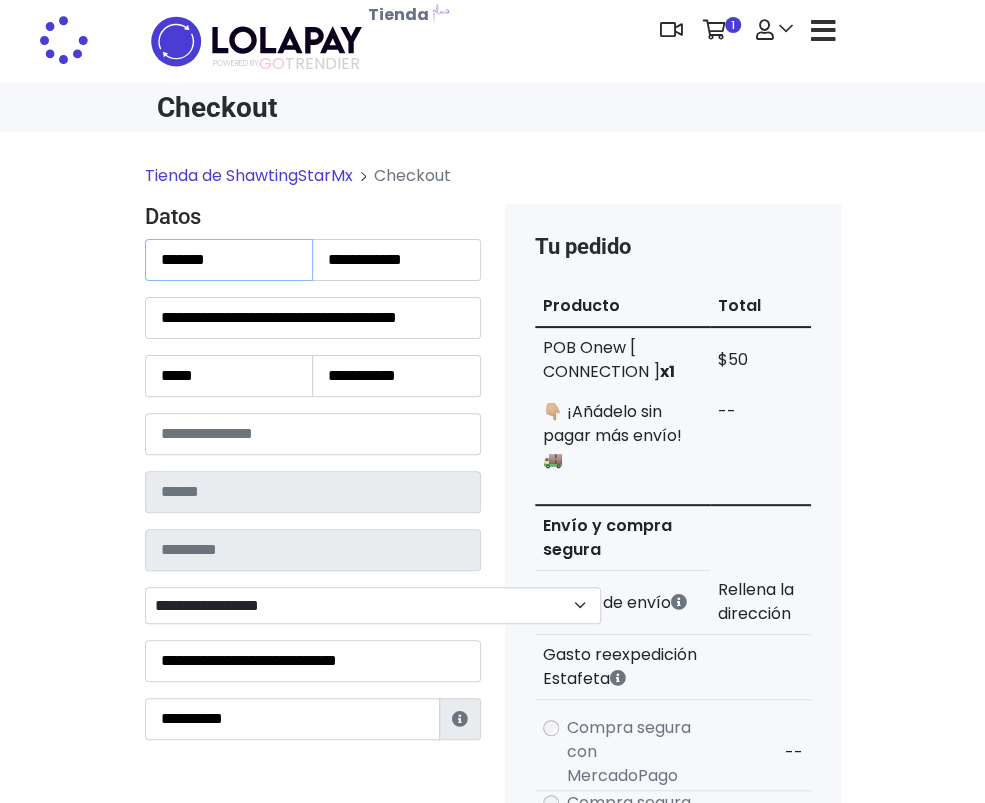 type on "**********" 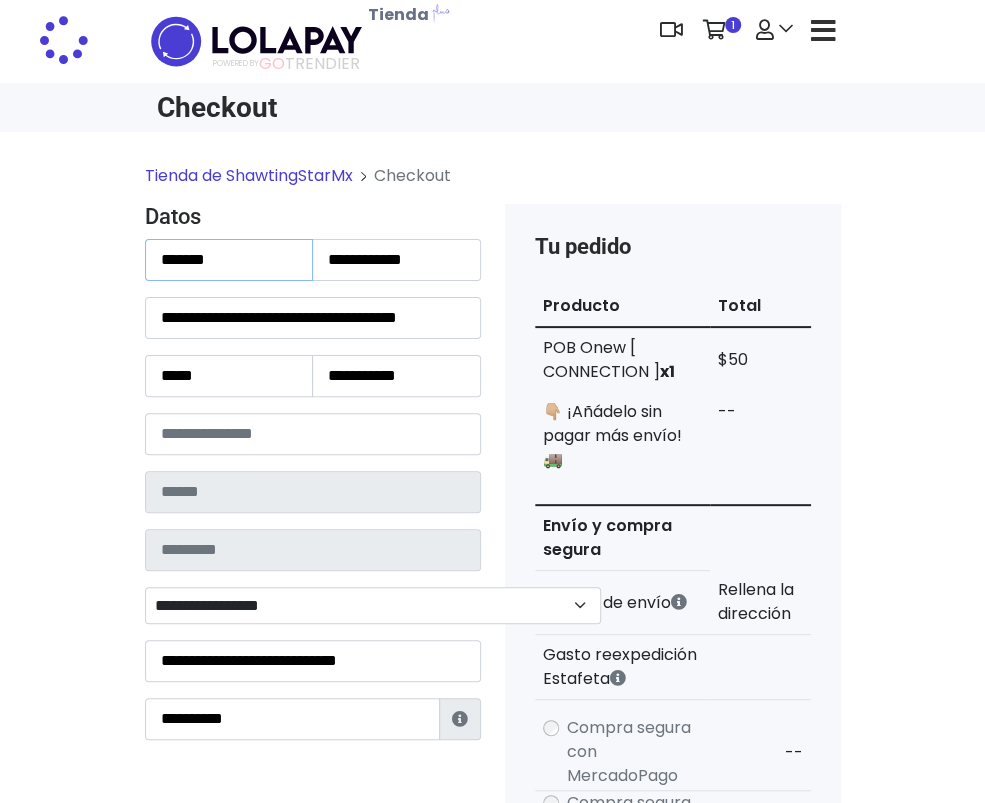 type on "*********" 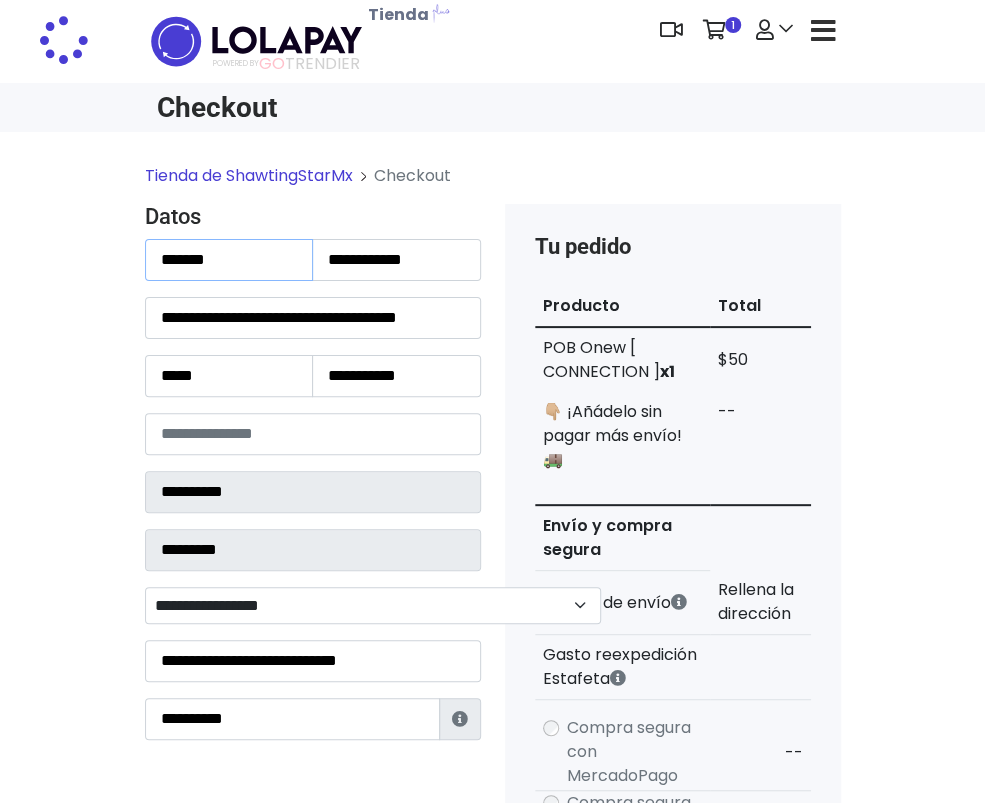 select on "**********" 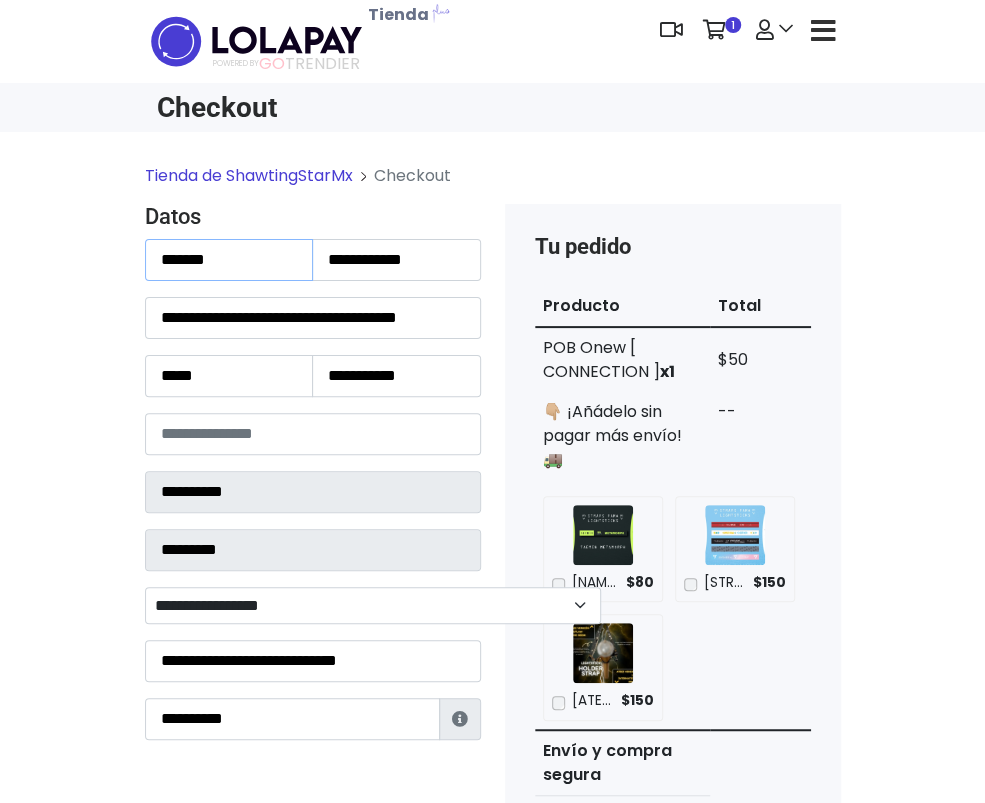 drag, startPoint x: 177, startPoint y: 257, endPoint x: -8, endPoint y: 263, distance: 185.09727 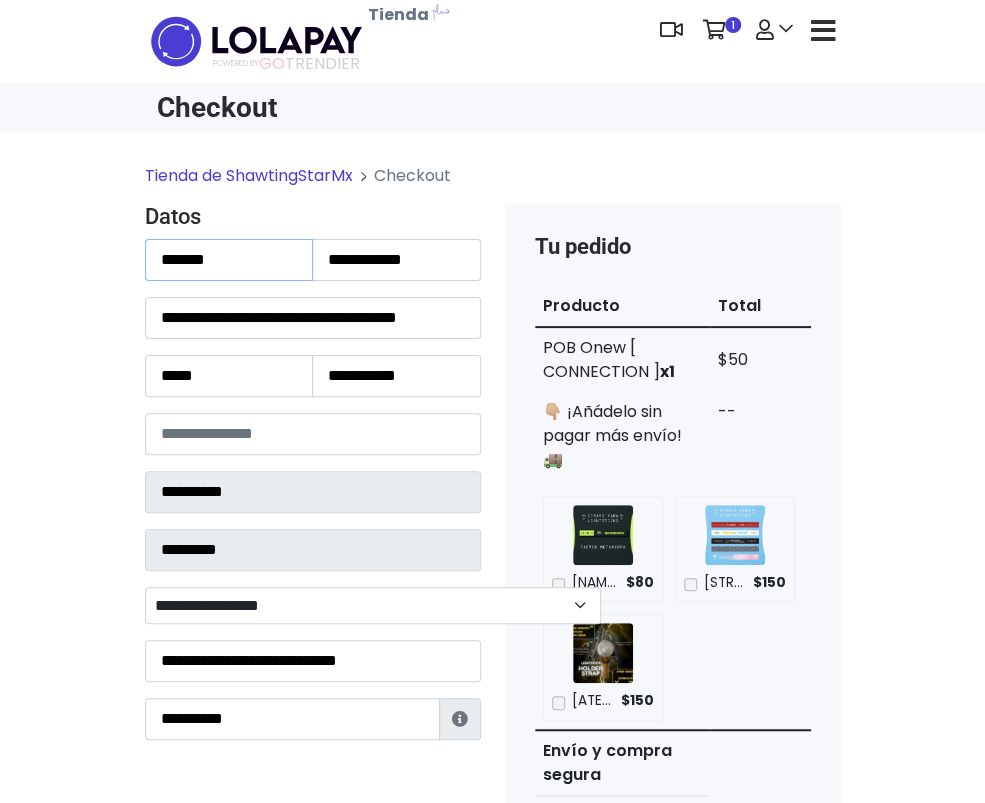 click on "POWERED BY  GO TRENDIER
Dashboard" at bounding box center (492, 1096) 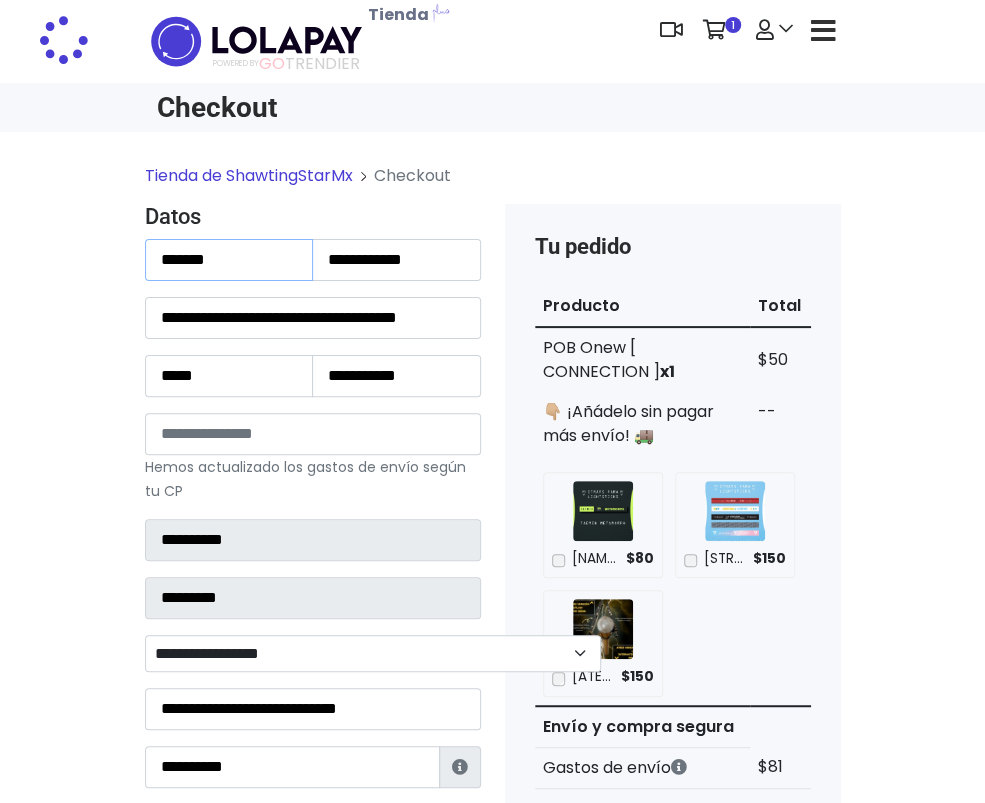 type on "*******" 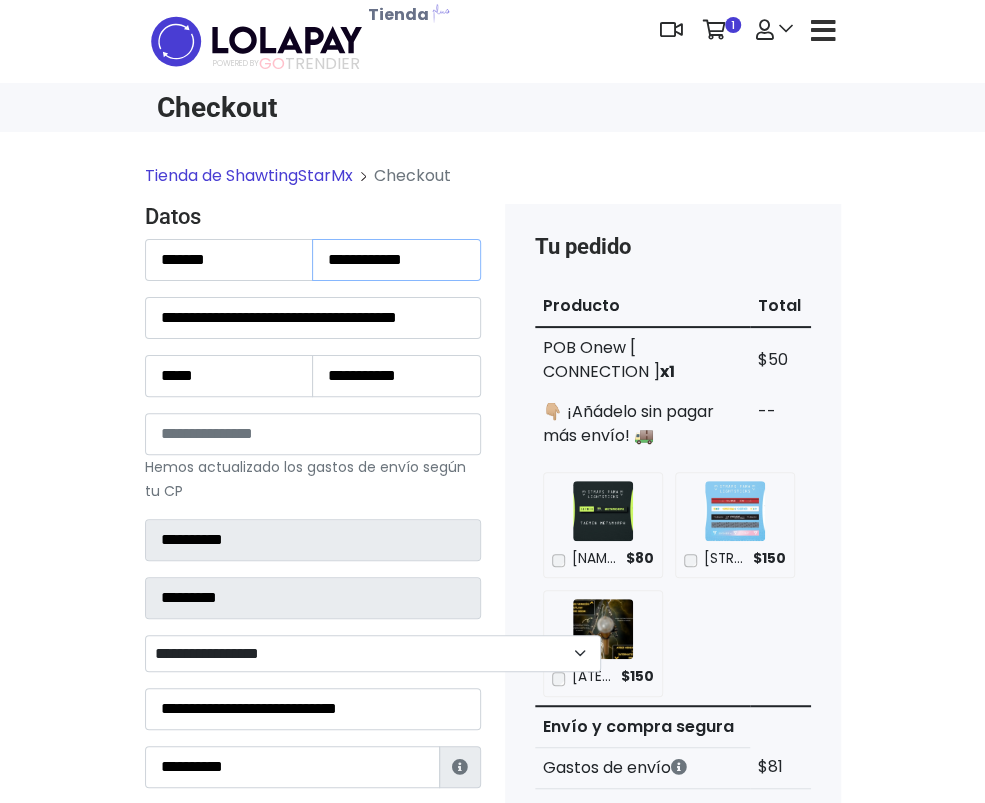 type on "**********" 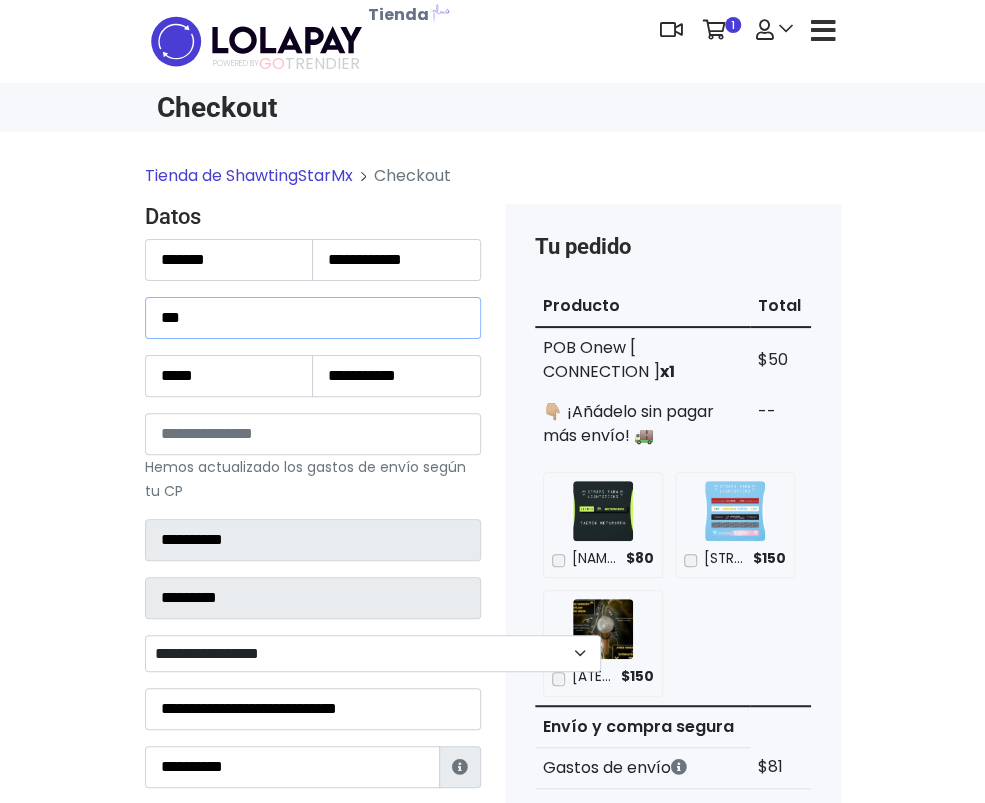 type on "***" 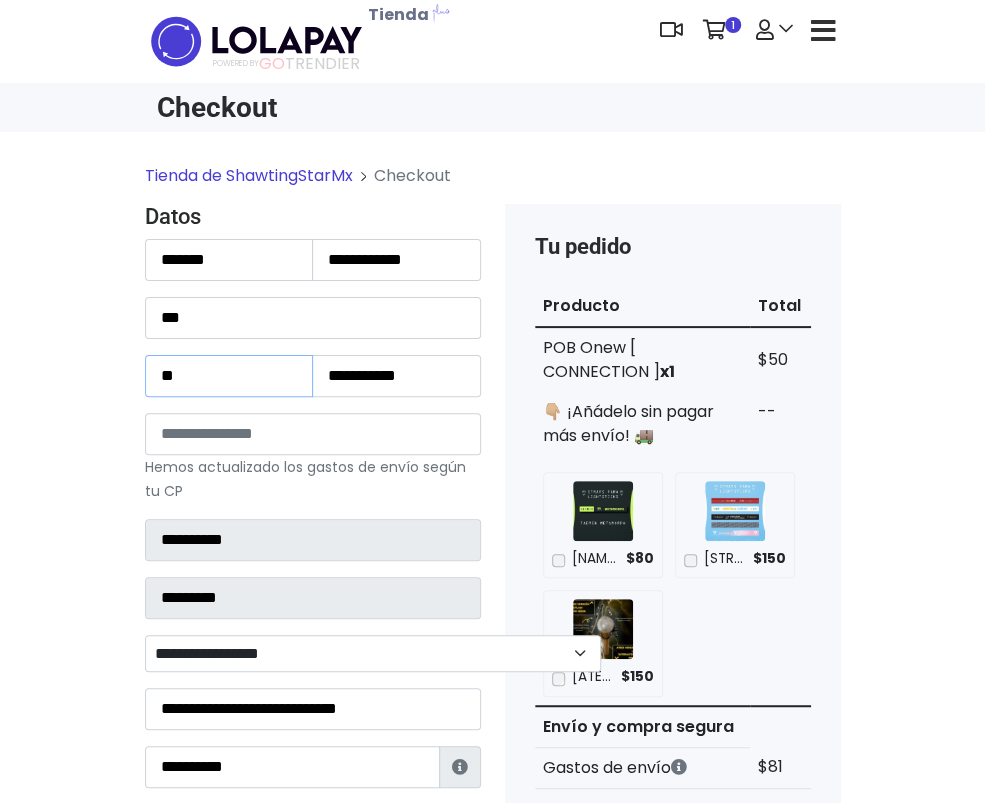 type on "**" 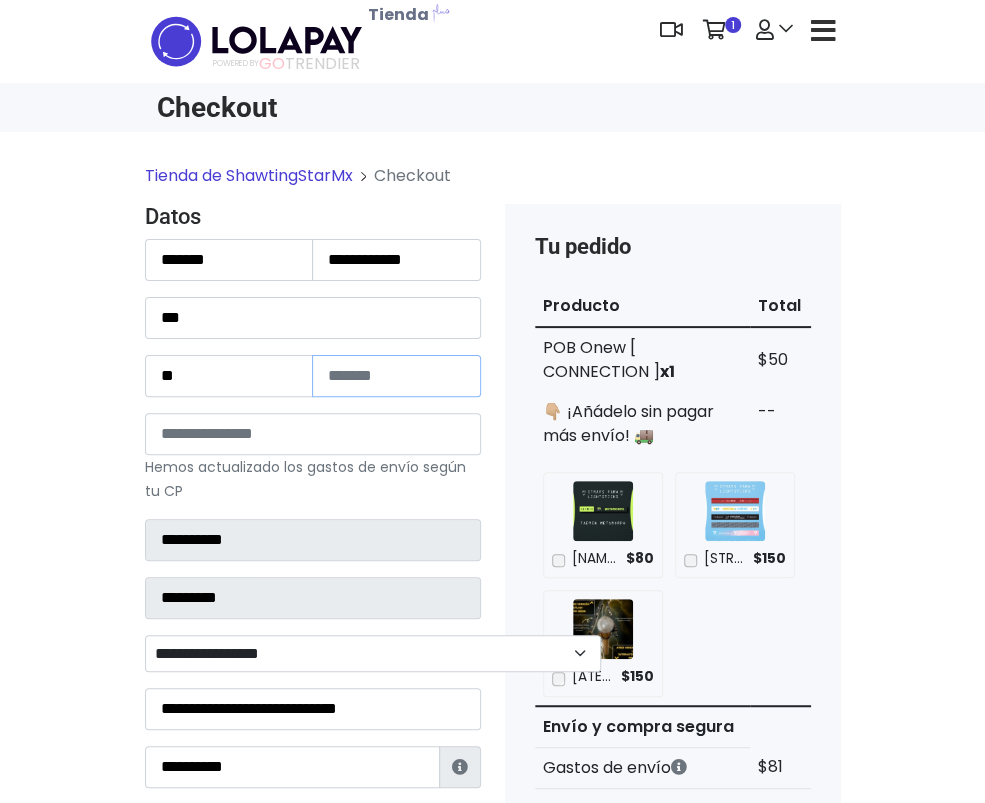type 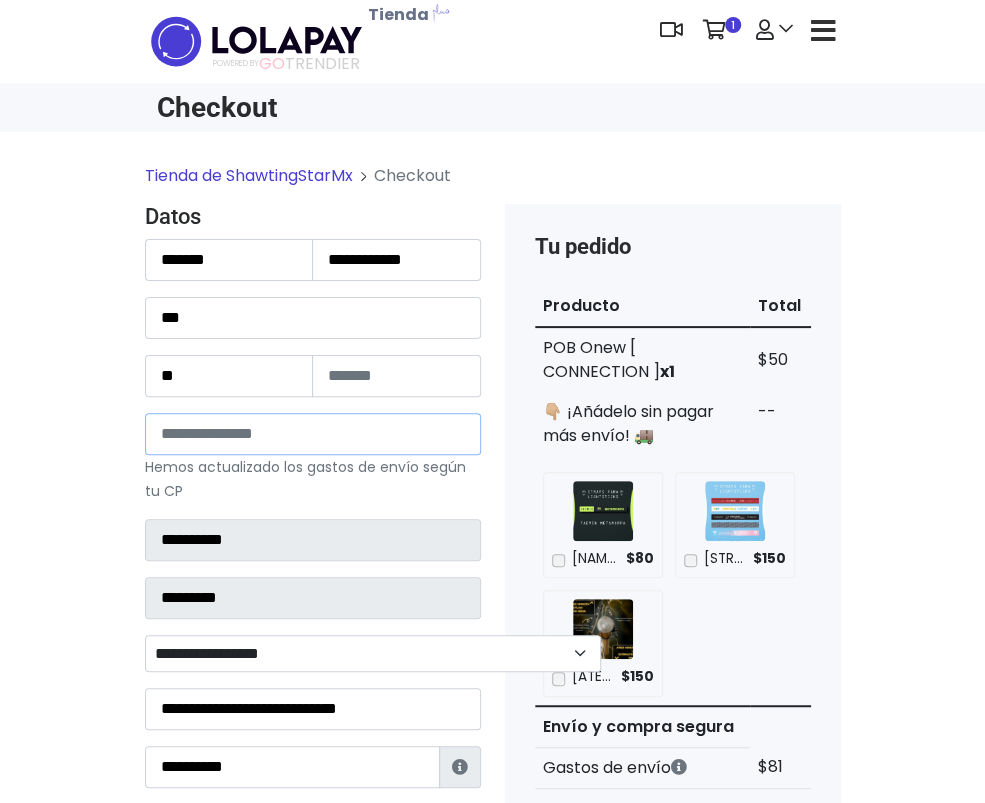 type on "*****" 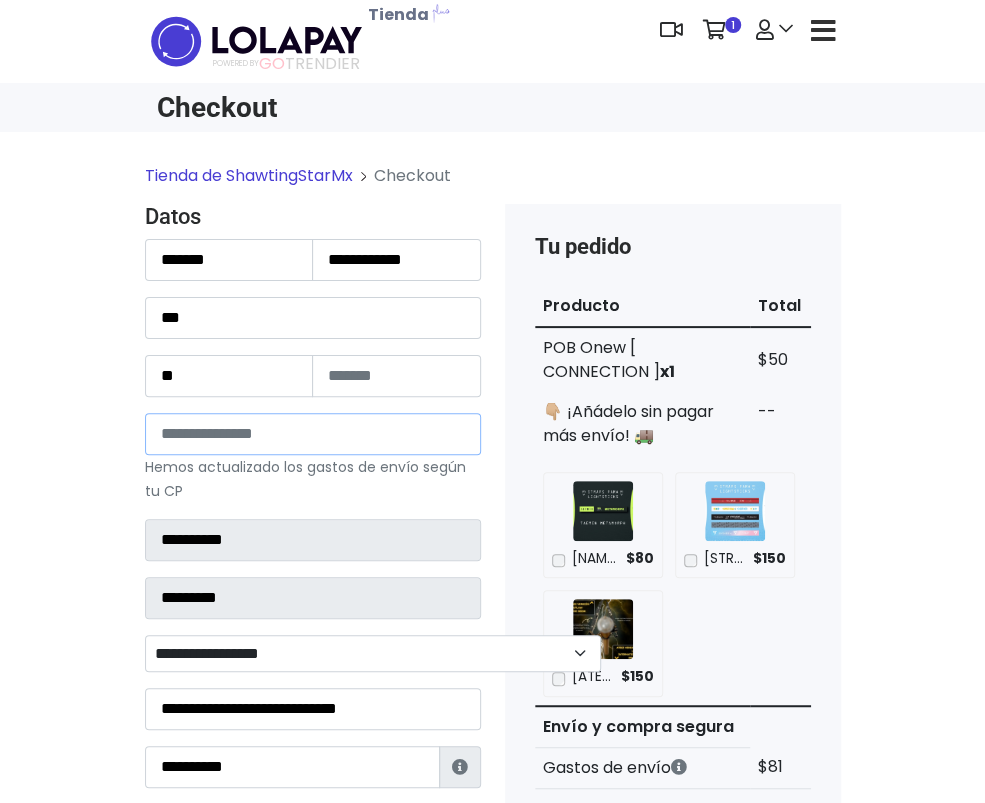 type on "*******" 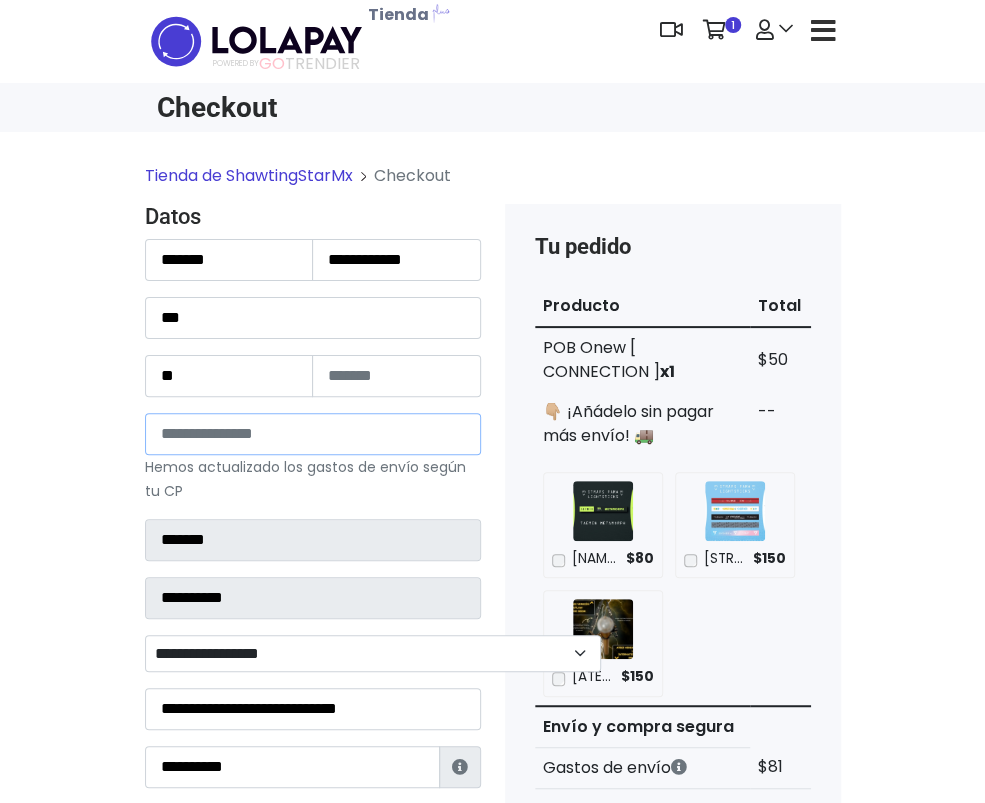select 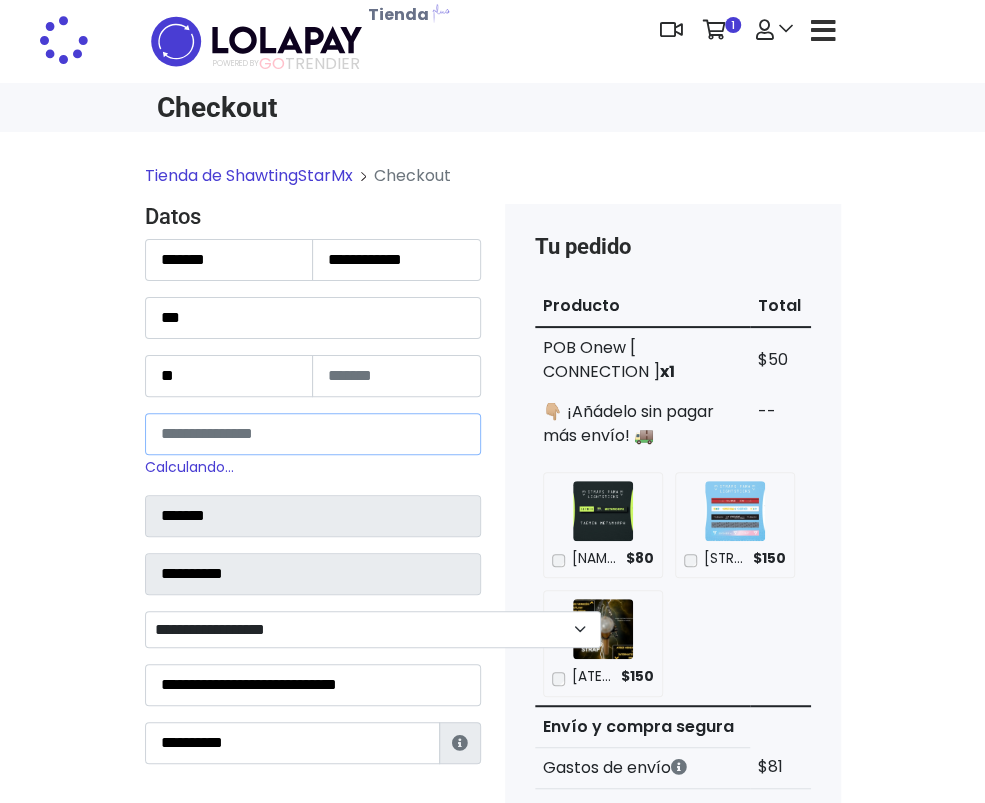 type on "*****" 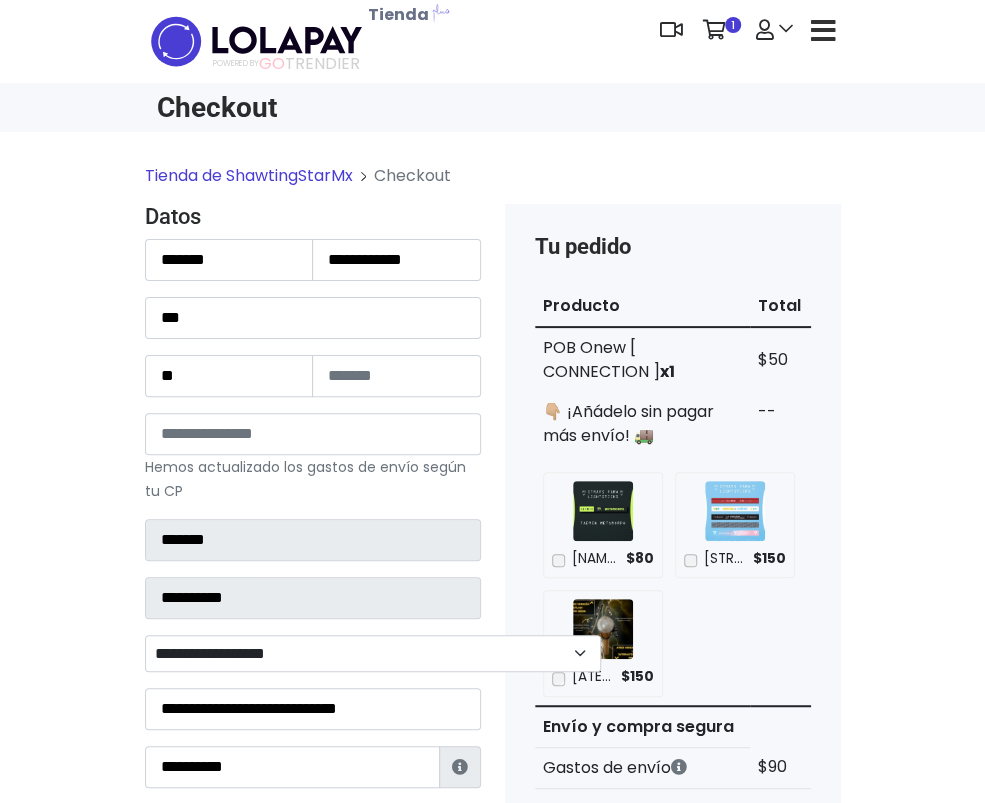 click on "**********" at bounding box center [373, 653] 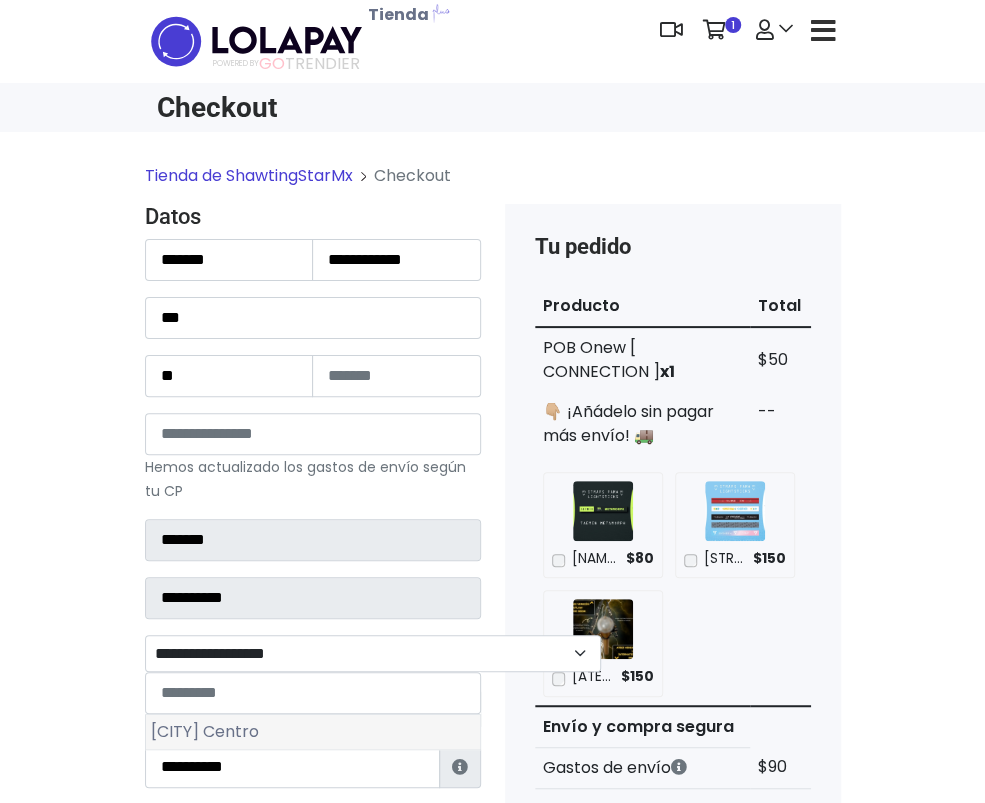 click on "[CITY] Centro" at bounding box center (313, 732) 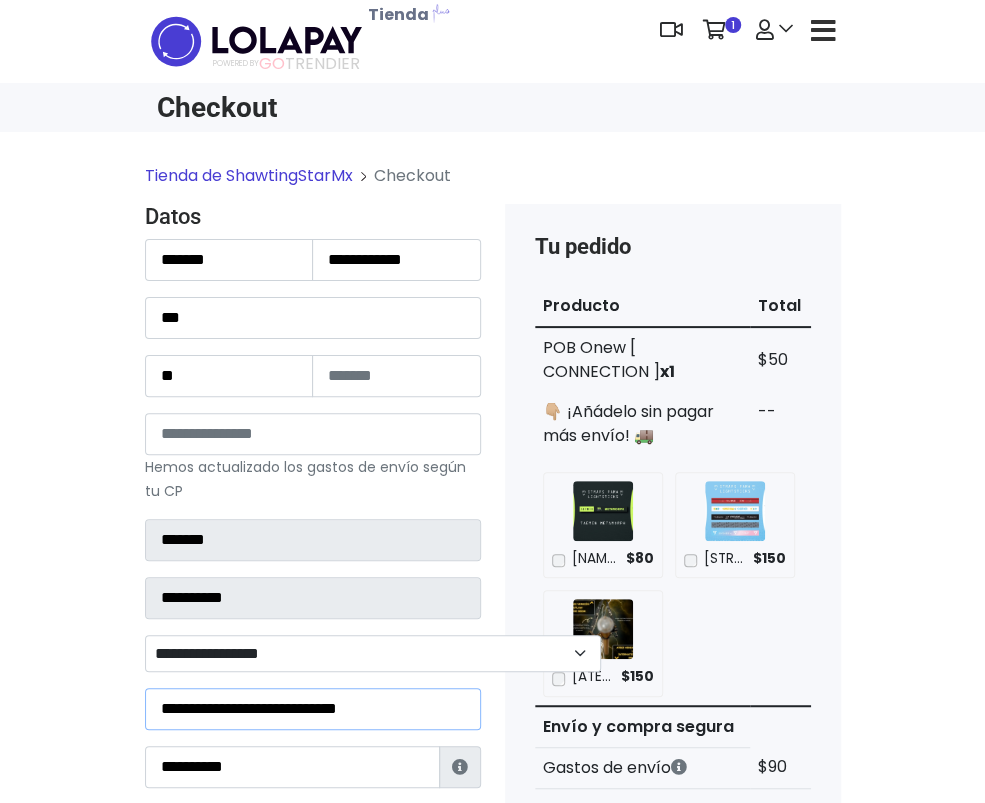drag, startPoint x: 296, startPoint y: 670, endPoint x: -8, endPoint y: 666, distance: 304.0263 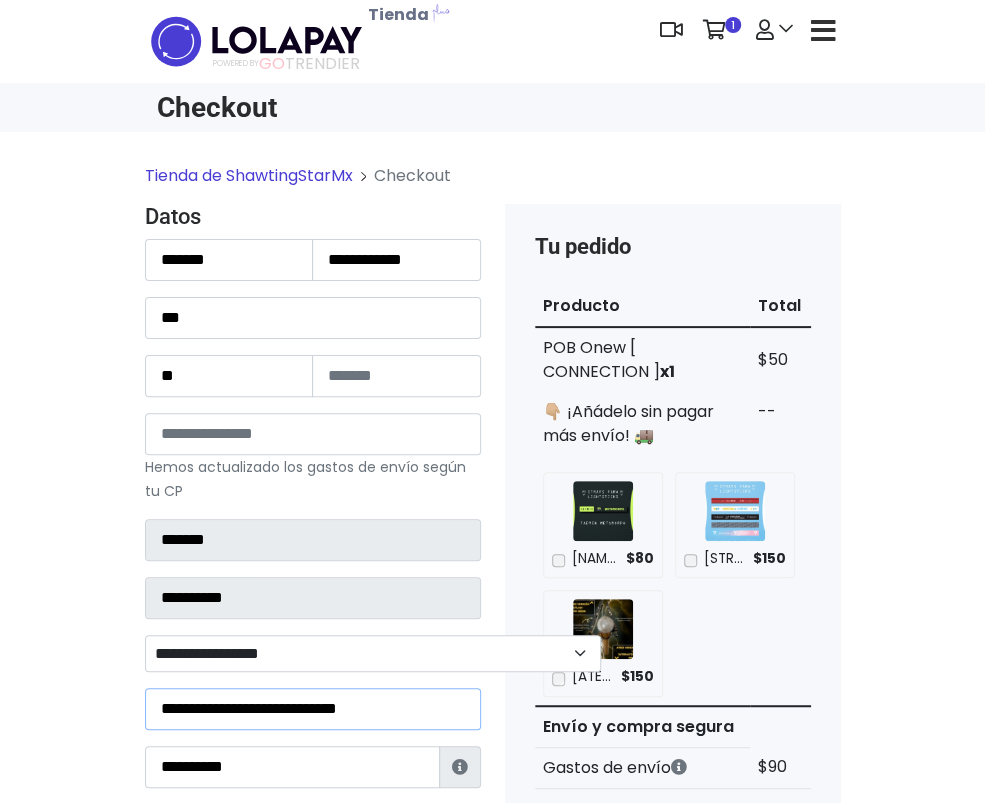 click on "POWERED BY  GO TRENDIER
Dashboard" at bounding box center (492, 1016) 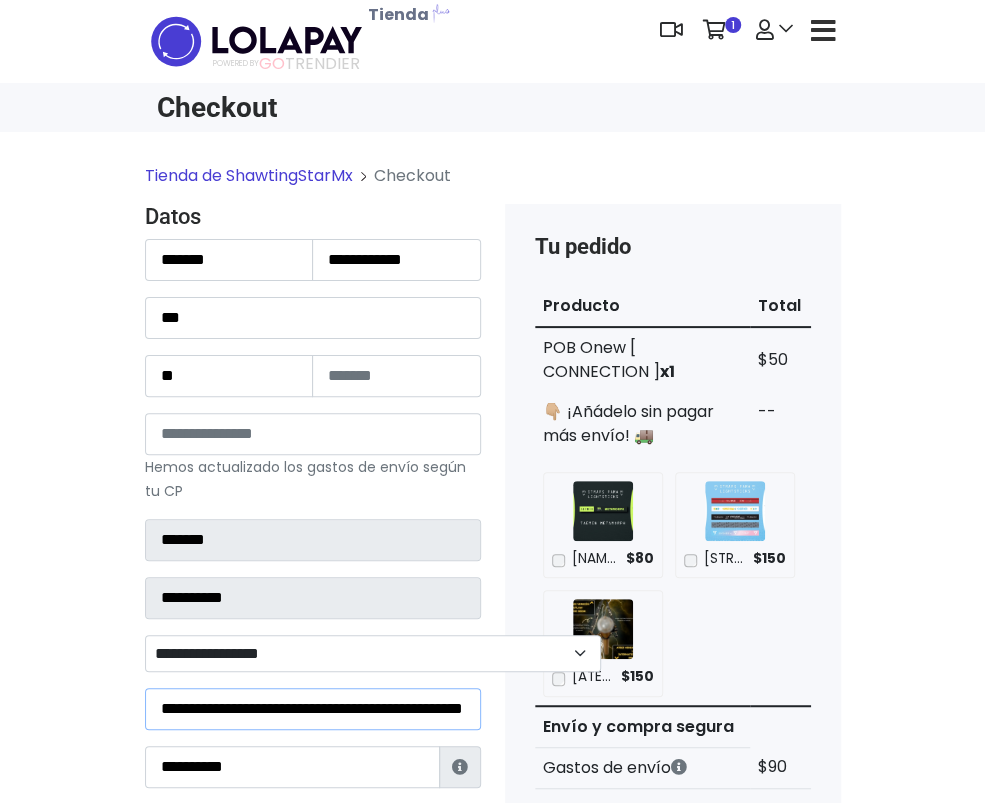 type on "**********" 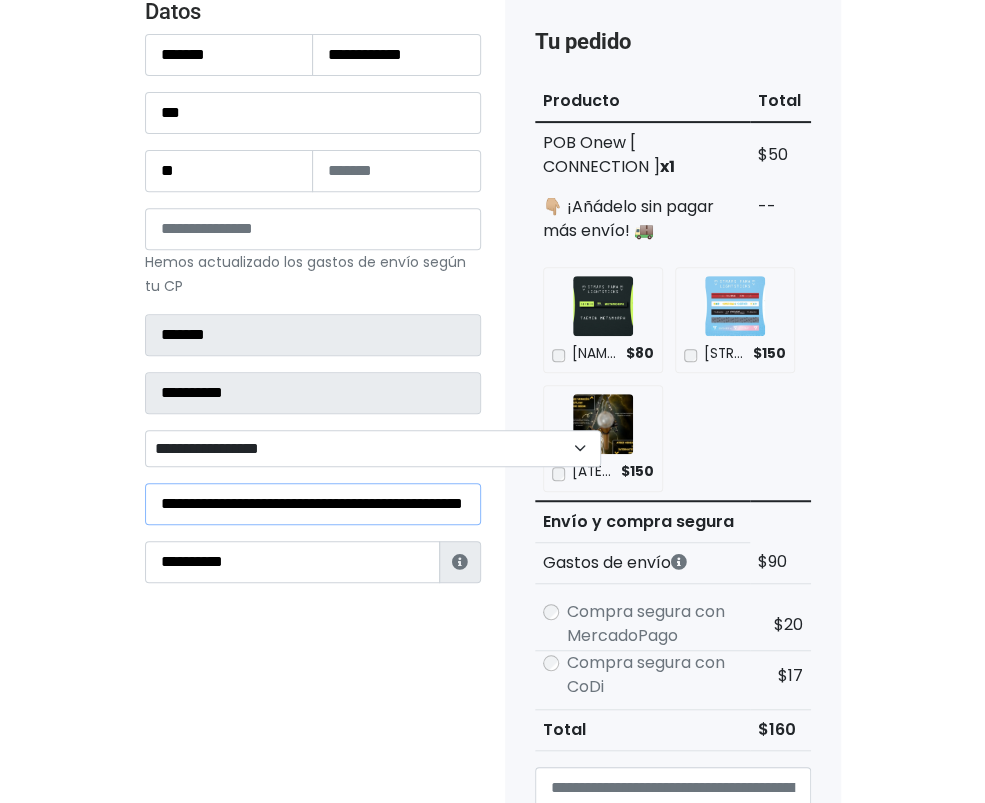 scroll, scrollTop: 219, scrollLeft: 0, axis: vertical 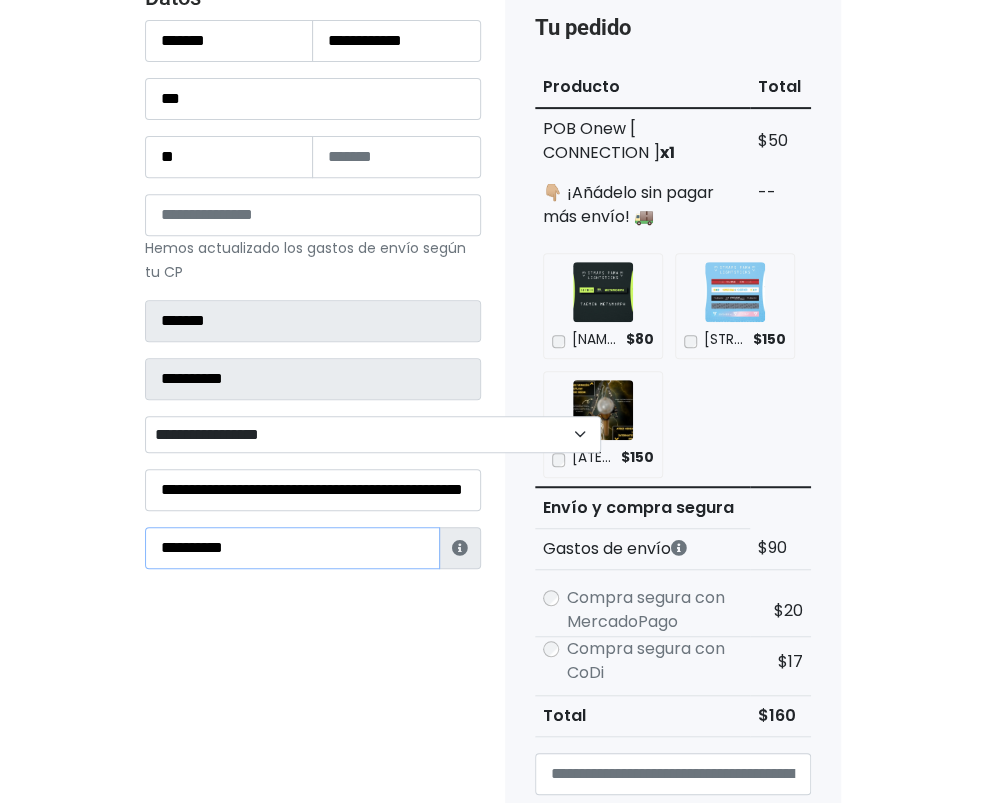 drag, startPoint x: 166, startPoint y: 521, endPoint x: -8, endPoint y: 598, distance: 190.27611 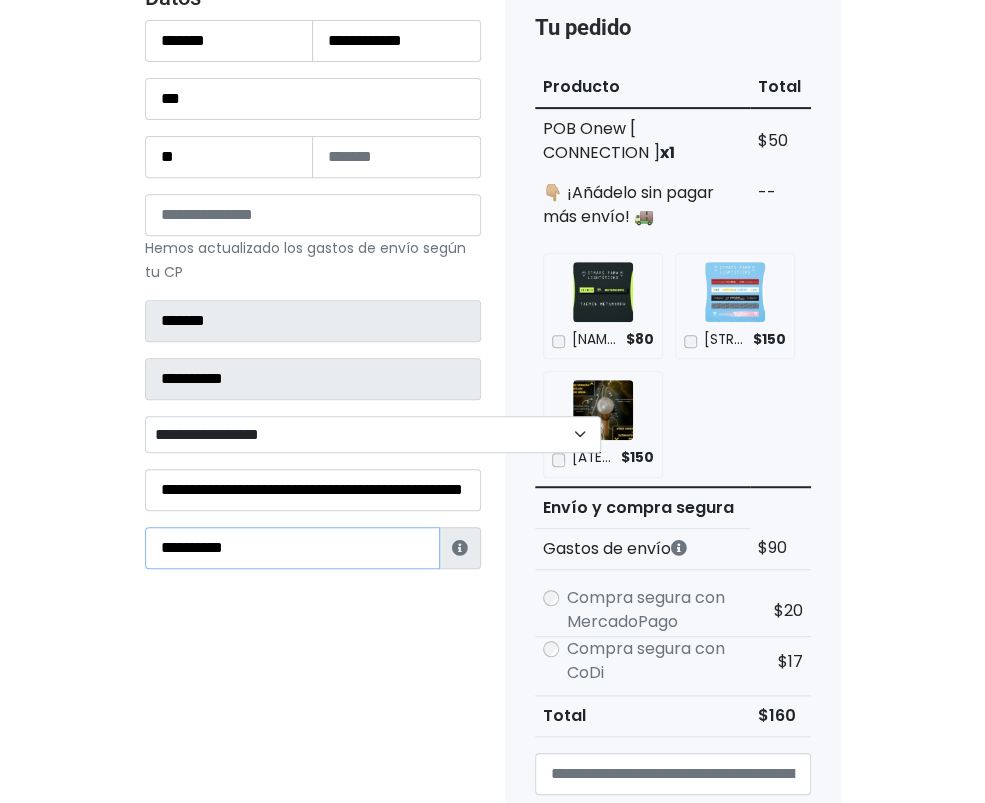 click on "POWERED BY  GO TRENDIER
Dashboard" at bounding box center (492, 797) 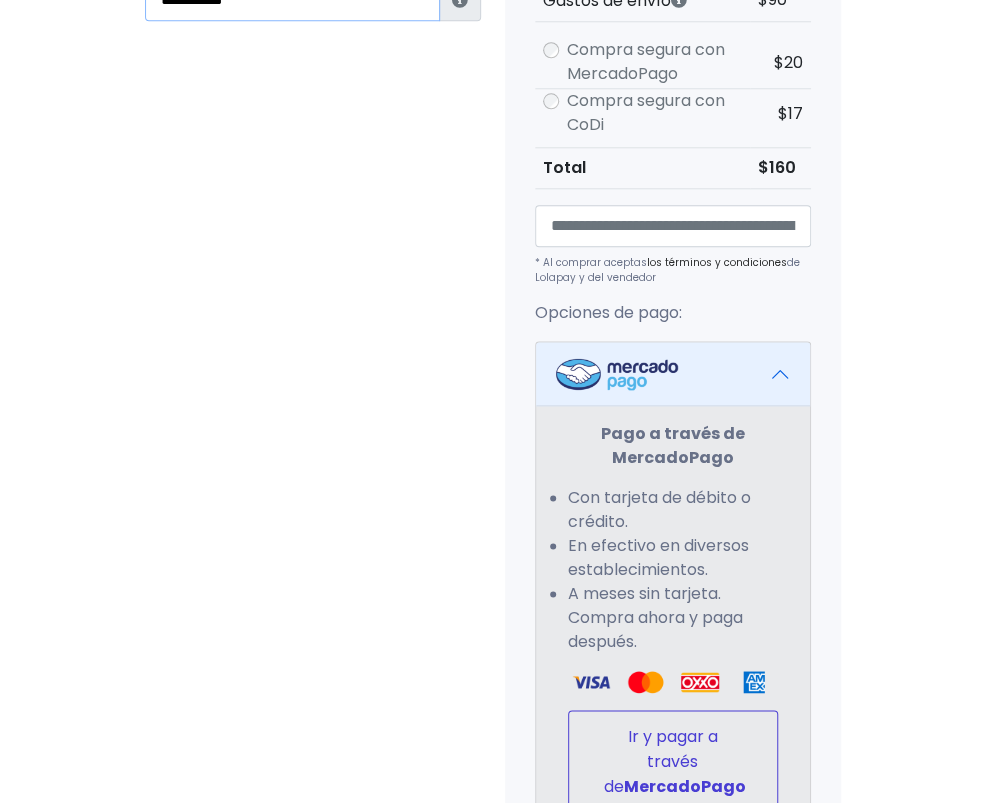 scroll, scrollTop: 802, scrollLeft: 0, axis: vertical 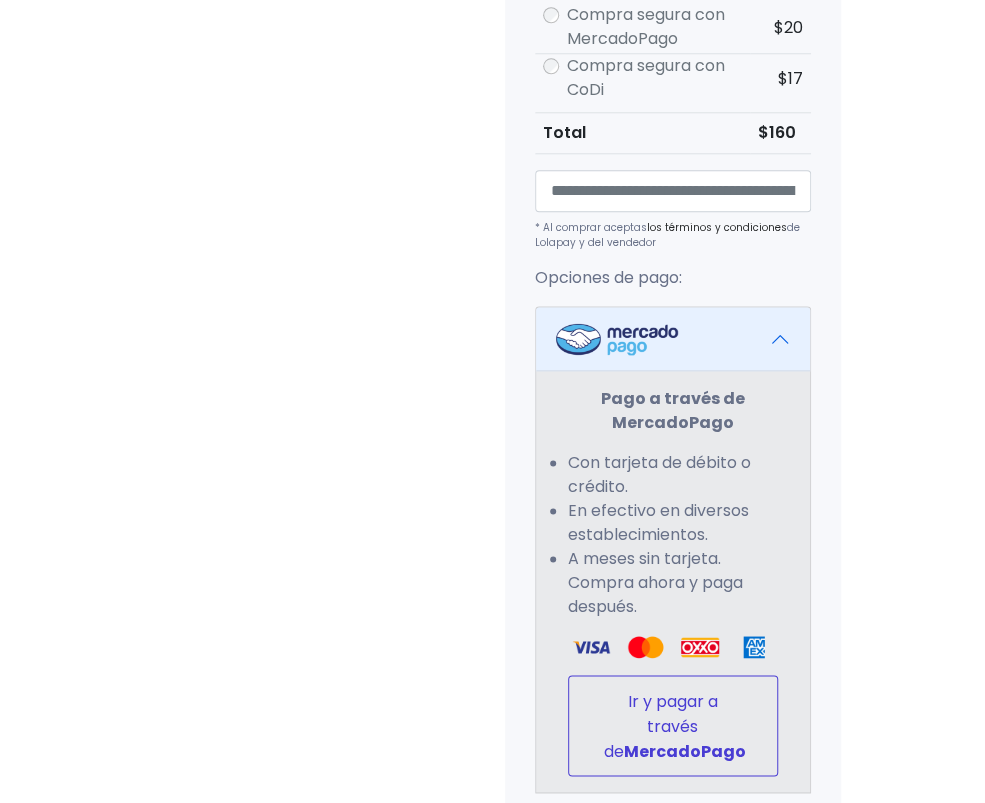 type on "**********" 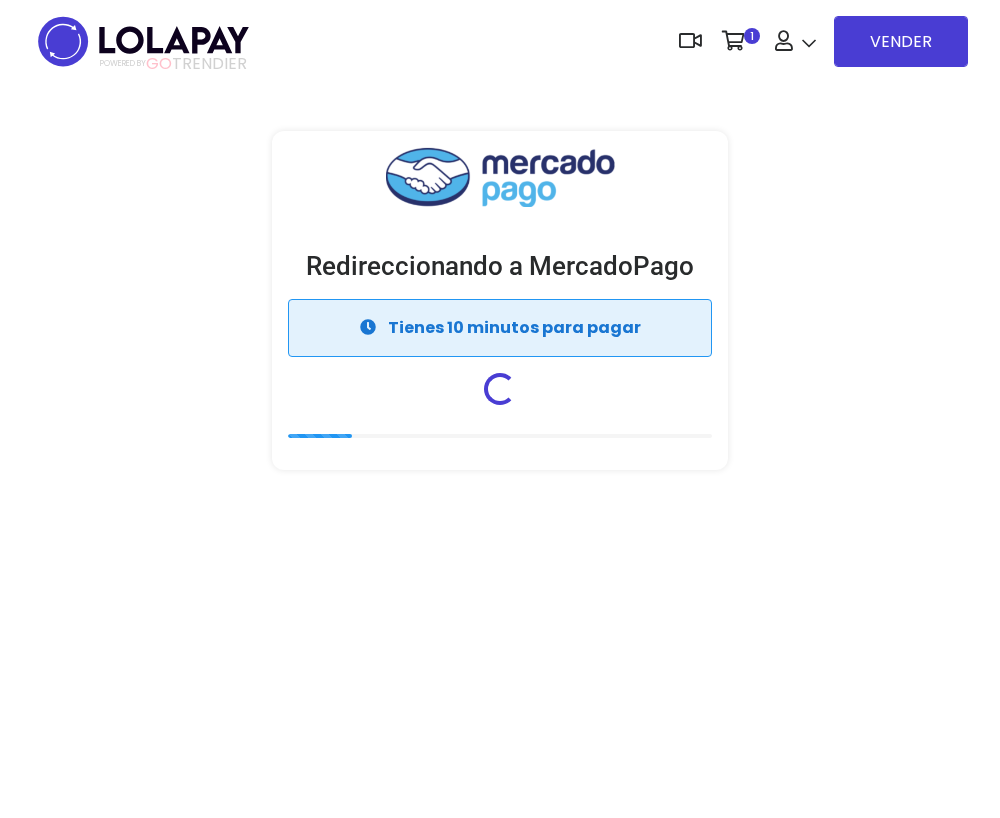 scroll, scrollTop: 0, scrollLeft: 0, axis: both 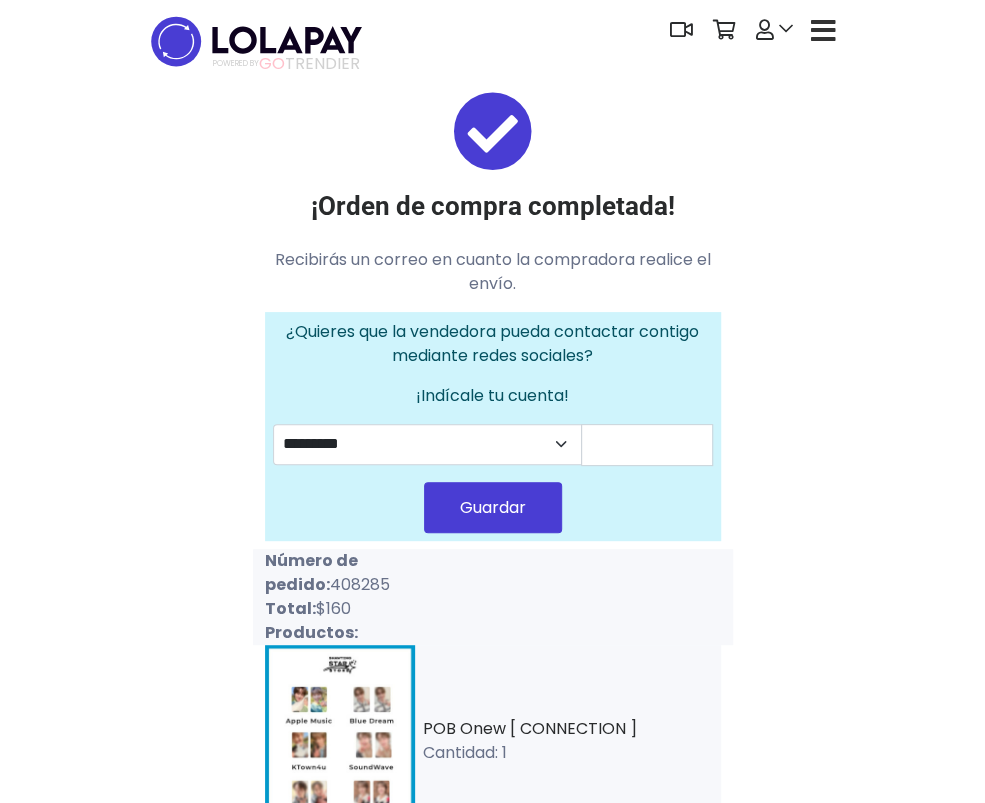 click on "Salir" at bounding box center [0, 0] 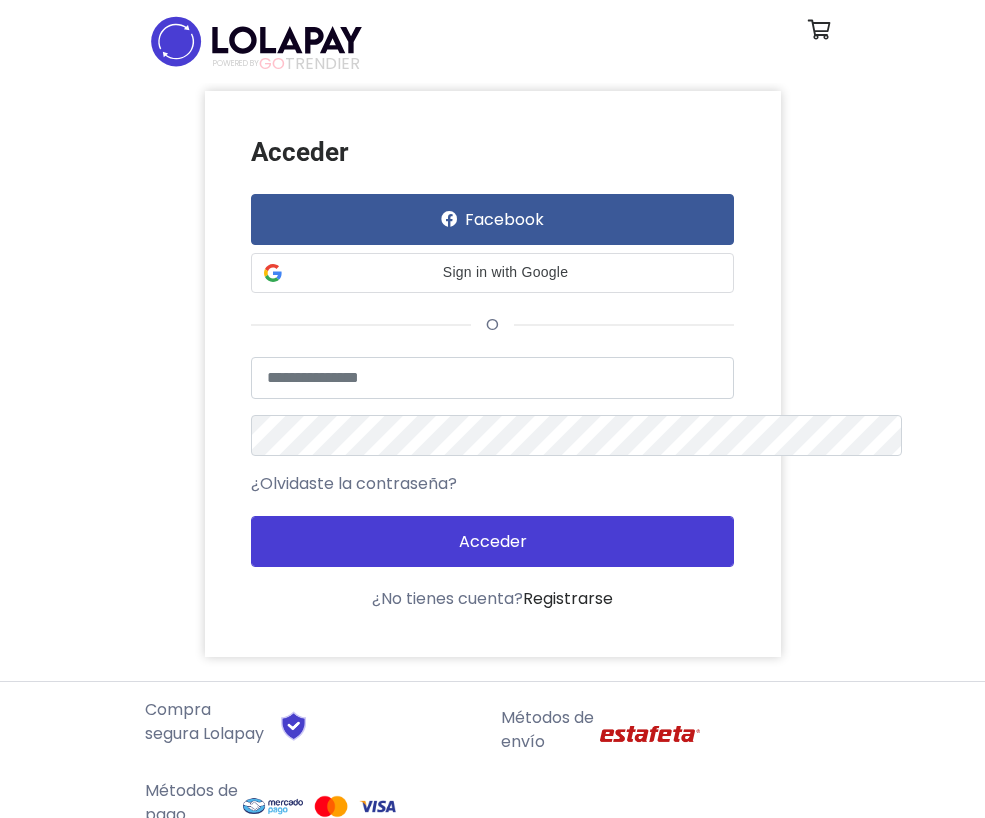 scroll, scrollTop: 0, scrollLeft: 0, axis: both 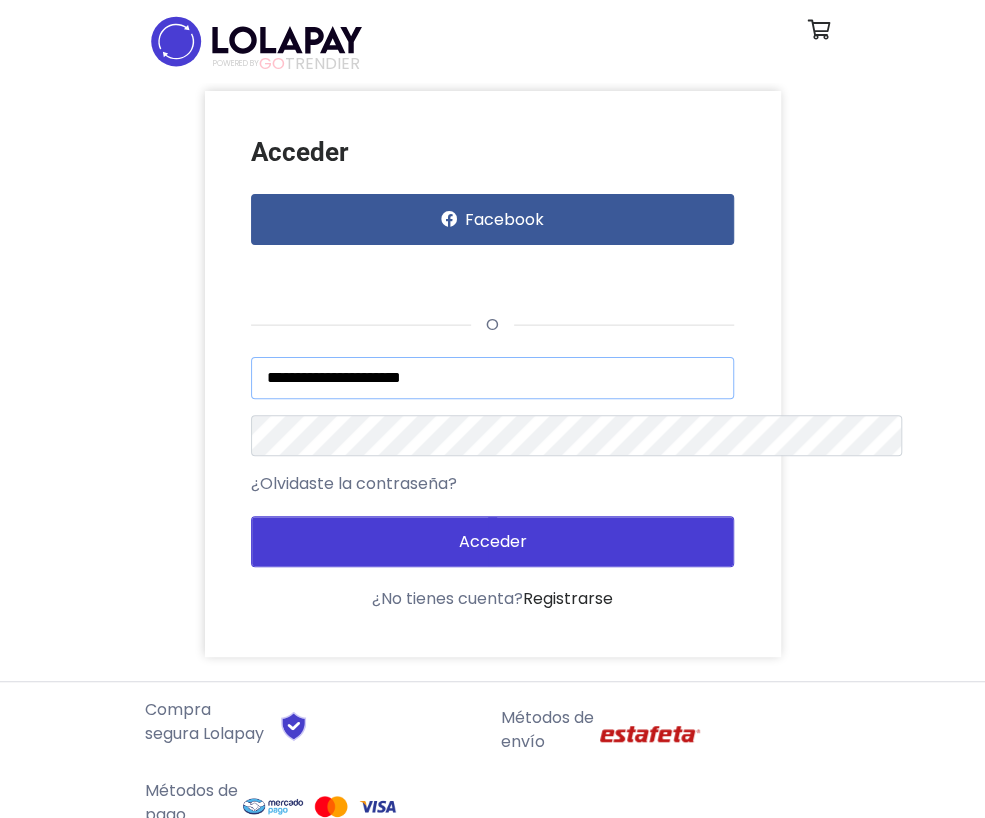 click on "**********" at bounding box center [493, 378] 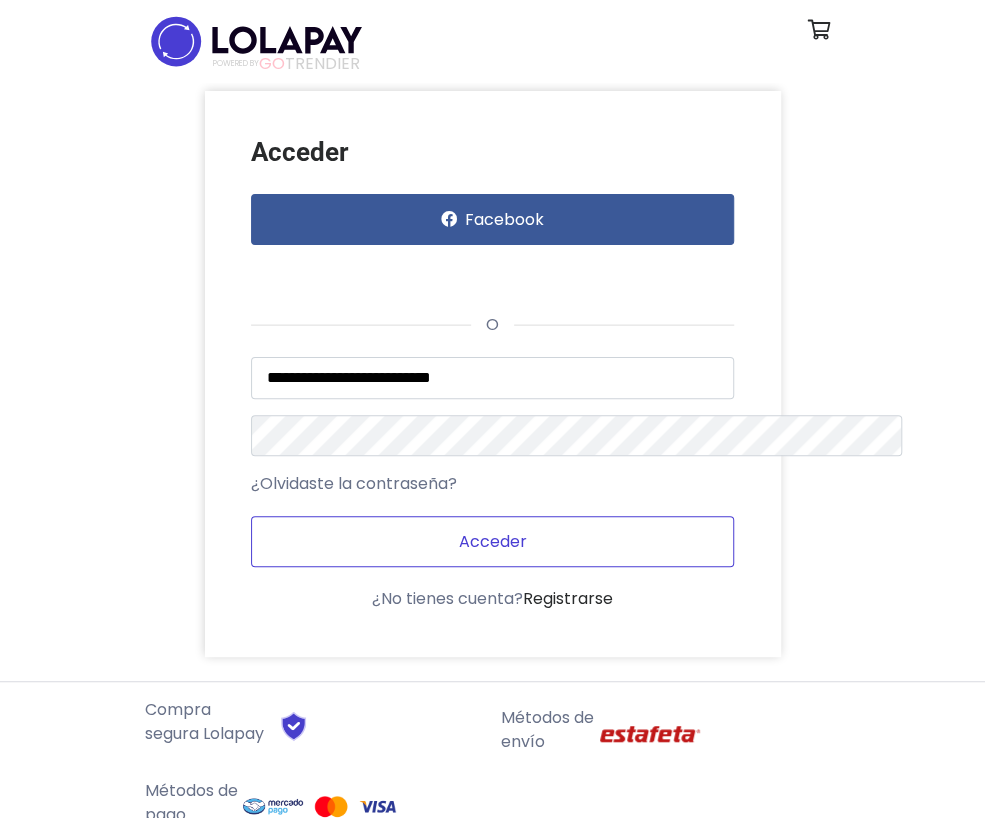 click on "Acceder" at bounding box center (493, 541) 